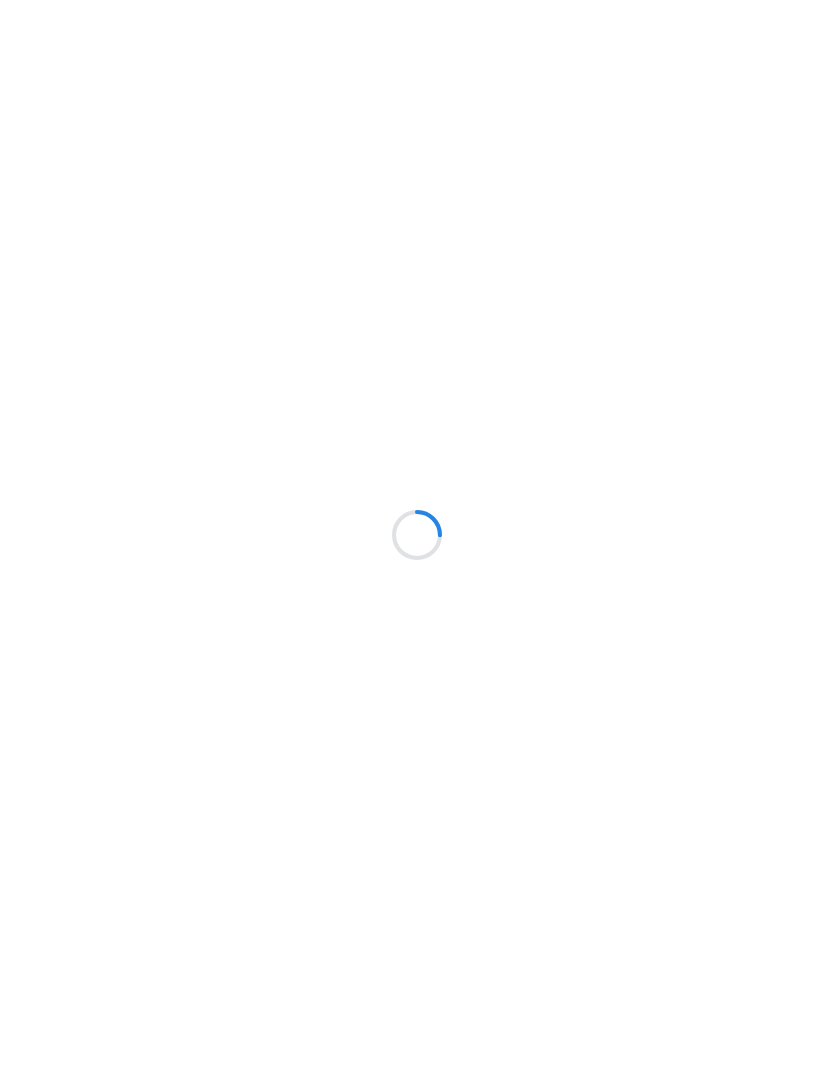 scroll, scrollTop: 0, scrollLeft: 0, axis: both 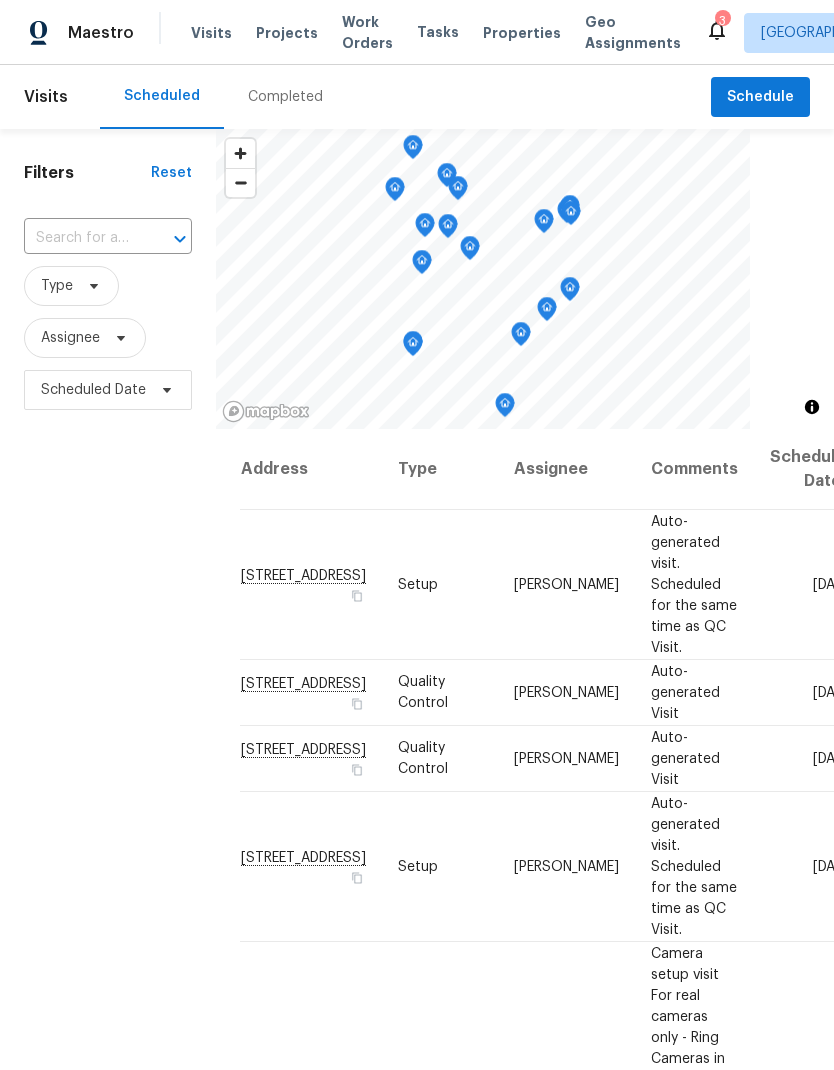 click on "Properties" at bounding box center (522, 33) 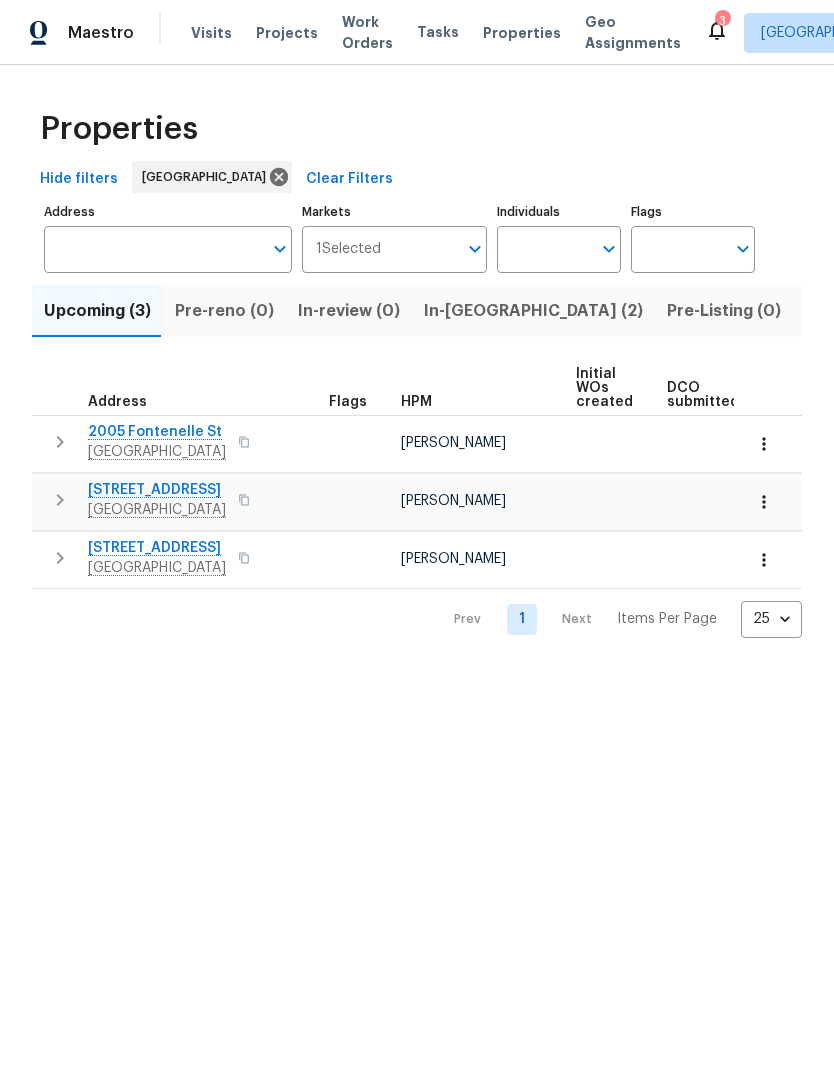 click on "In-reno (2)" at bounding box center [533, 311] 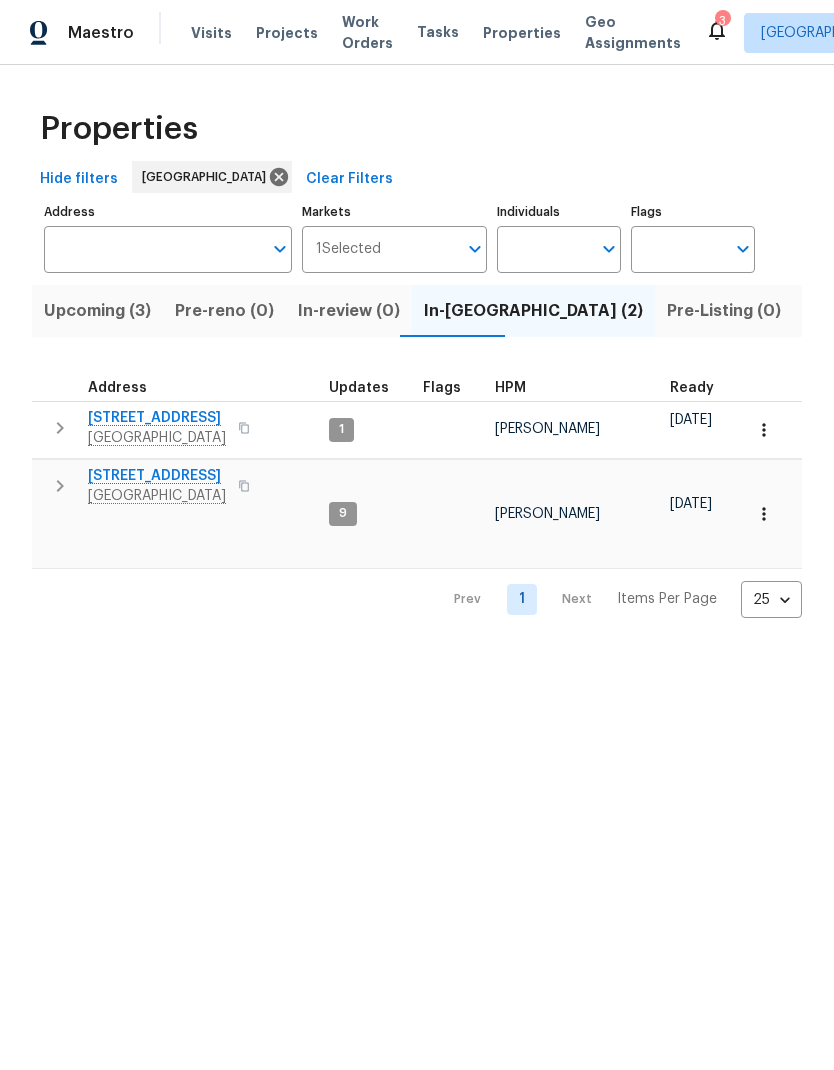 click on "[STREET_ADDRESS]" at bounding box center (157, 418) 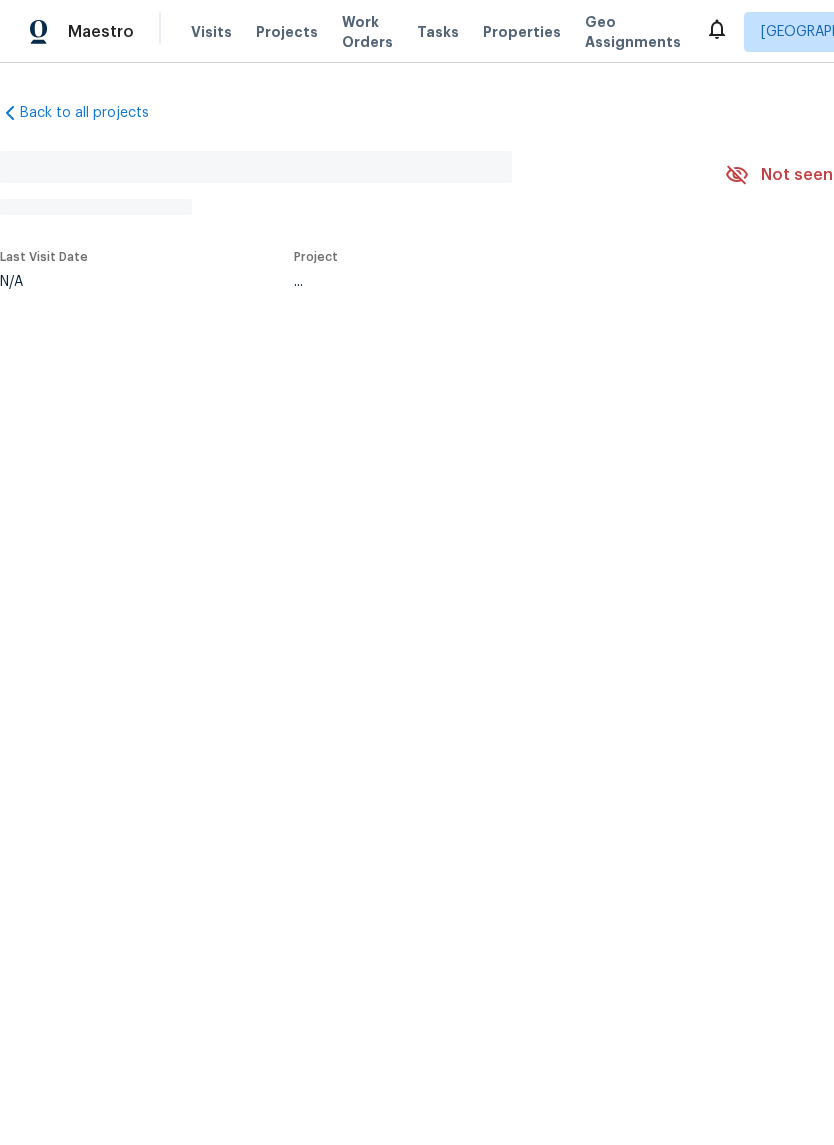 scroll, scrollTop: 0, scrollLeft: 0, axis: both 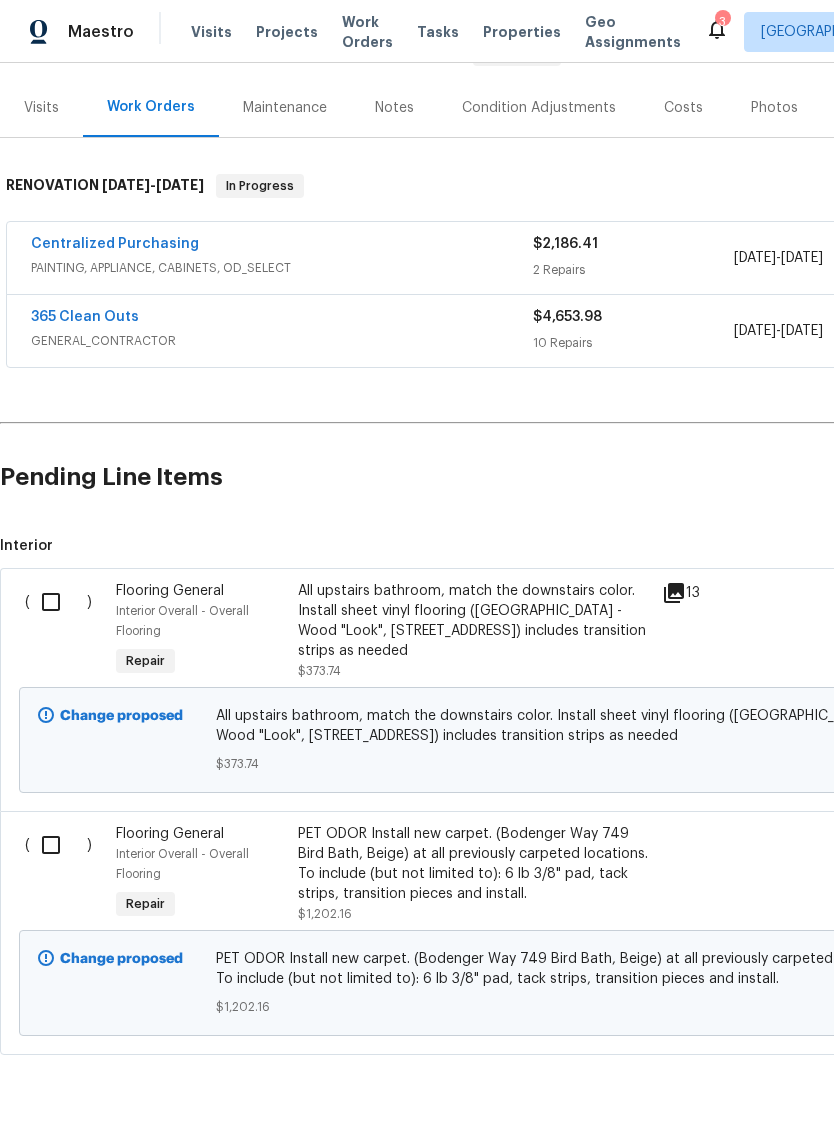 click at bounding box center (58, 602) 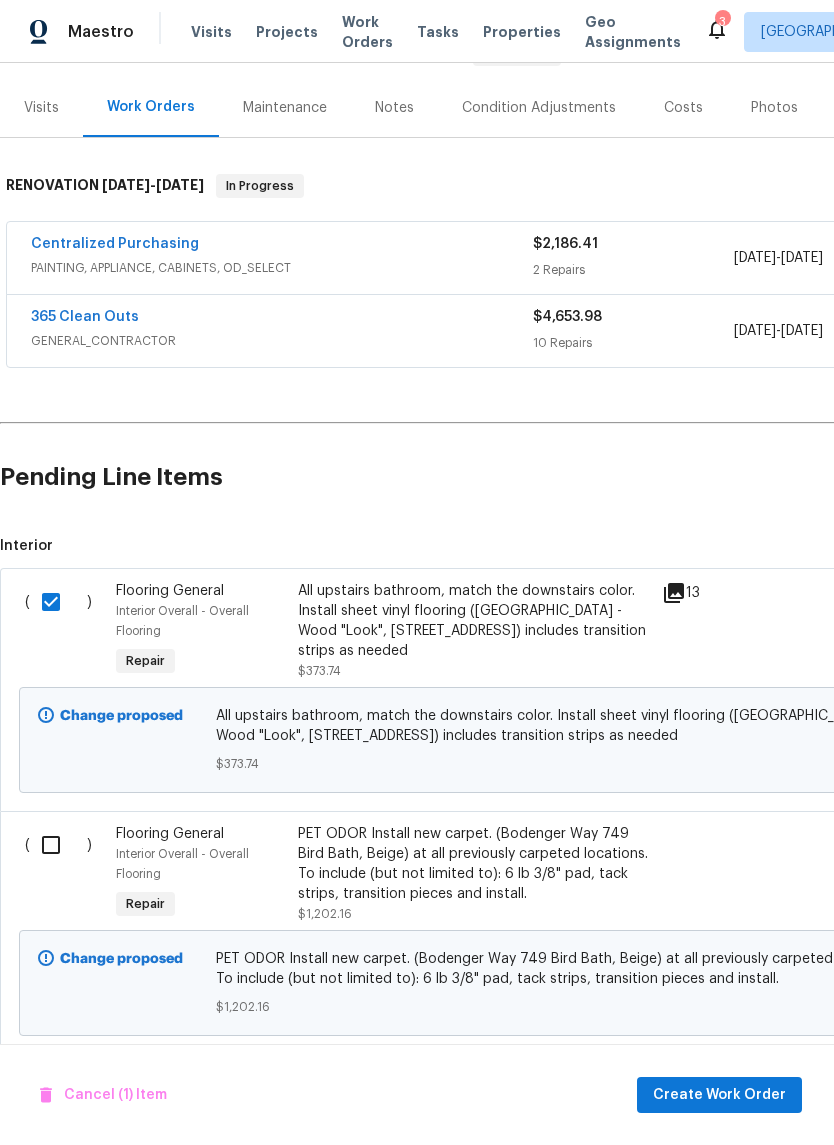 click at bounding box center [58, 845] 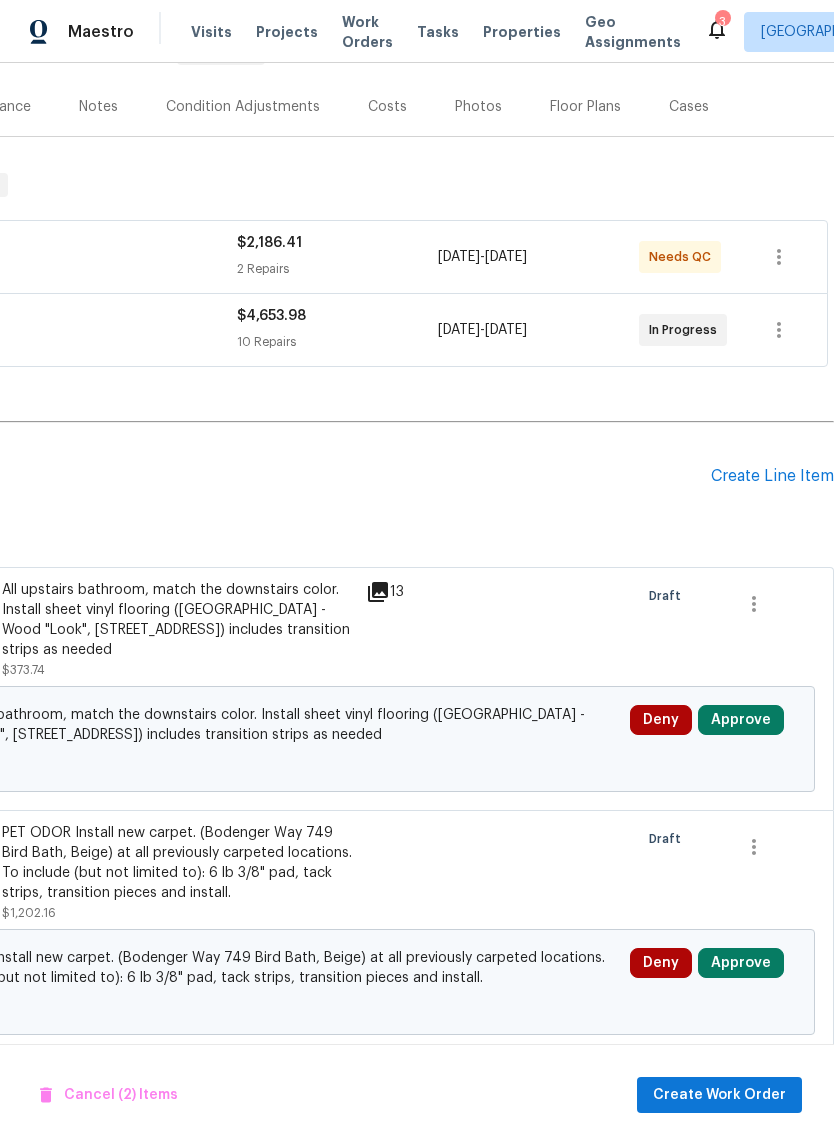 scroll, scrollTop: 225, scrollLeft: 296, axis: both 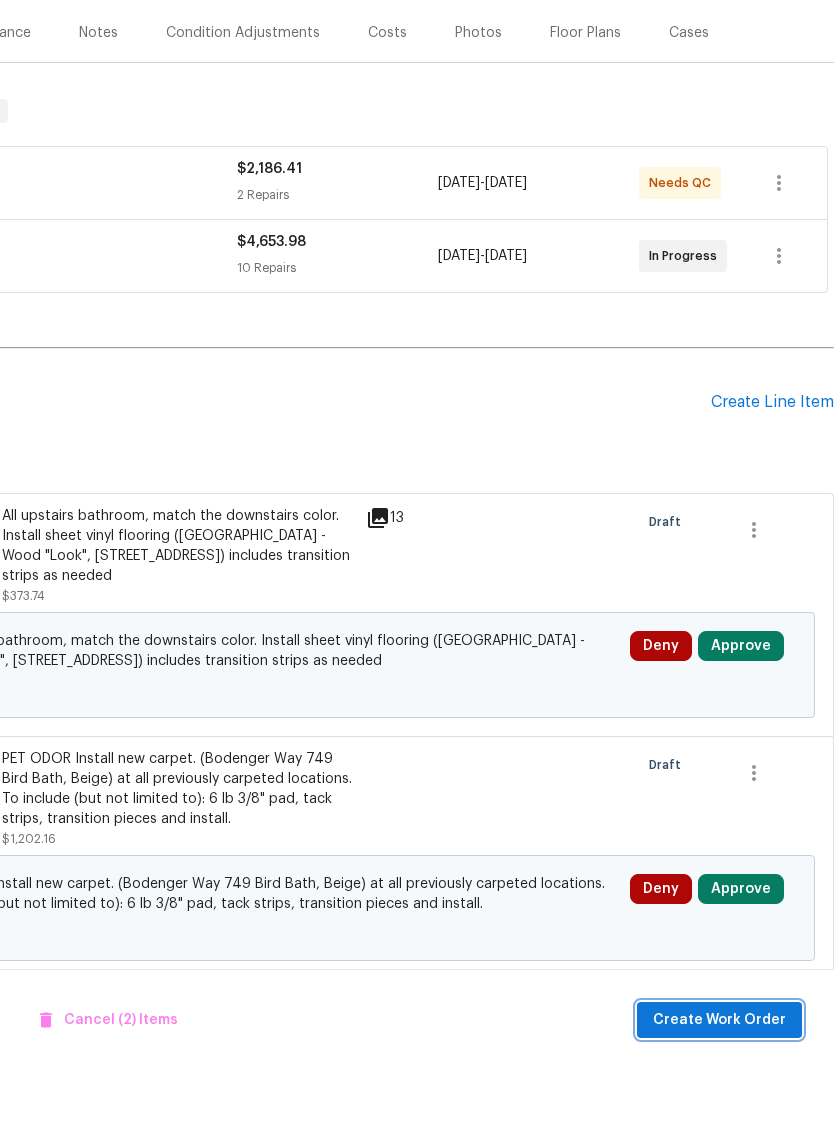 click on "Create Work Order" at bounding box center [719, 1095] 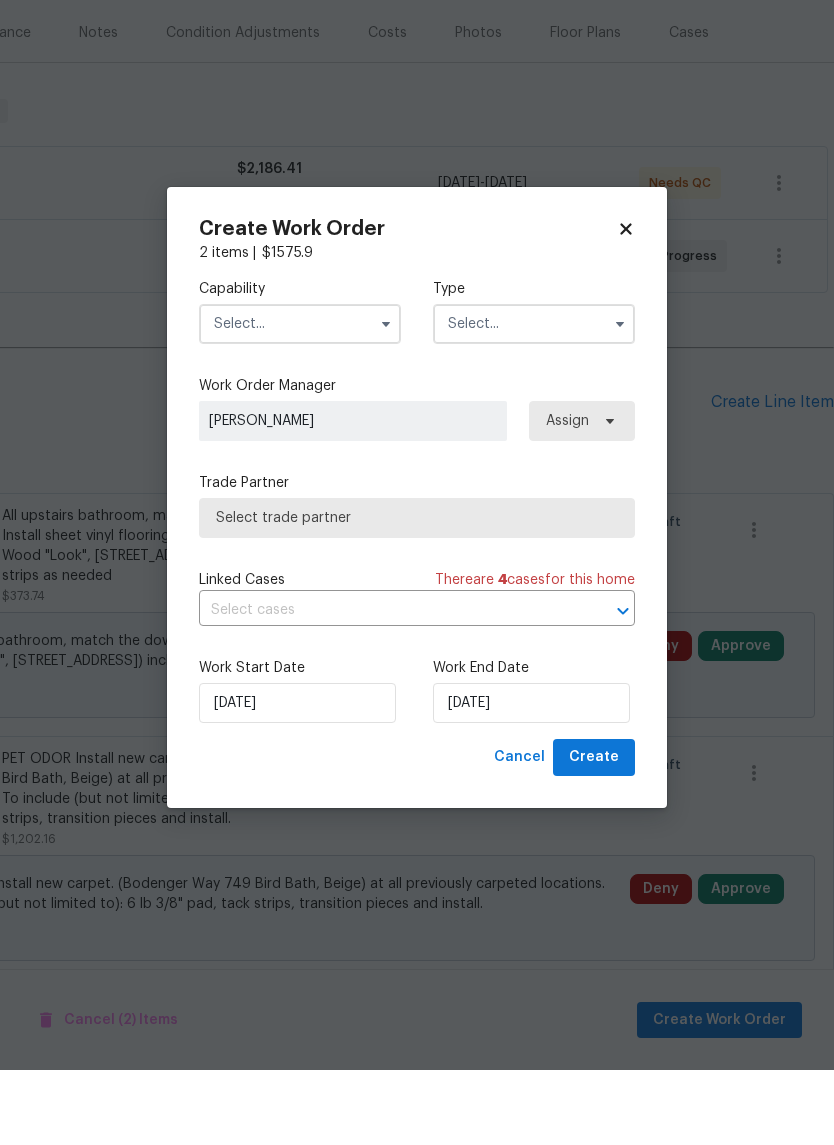 click at bounding box center [300, 399] 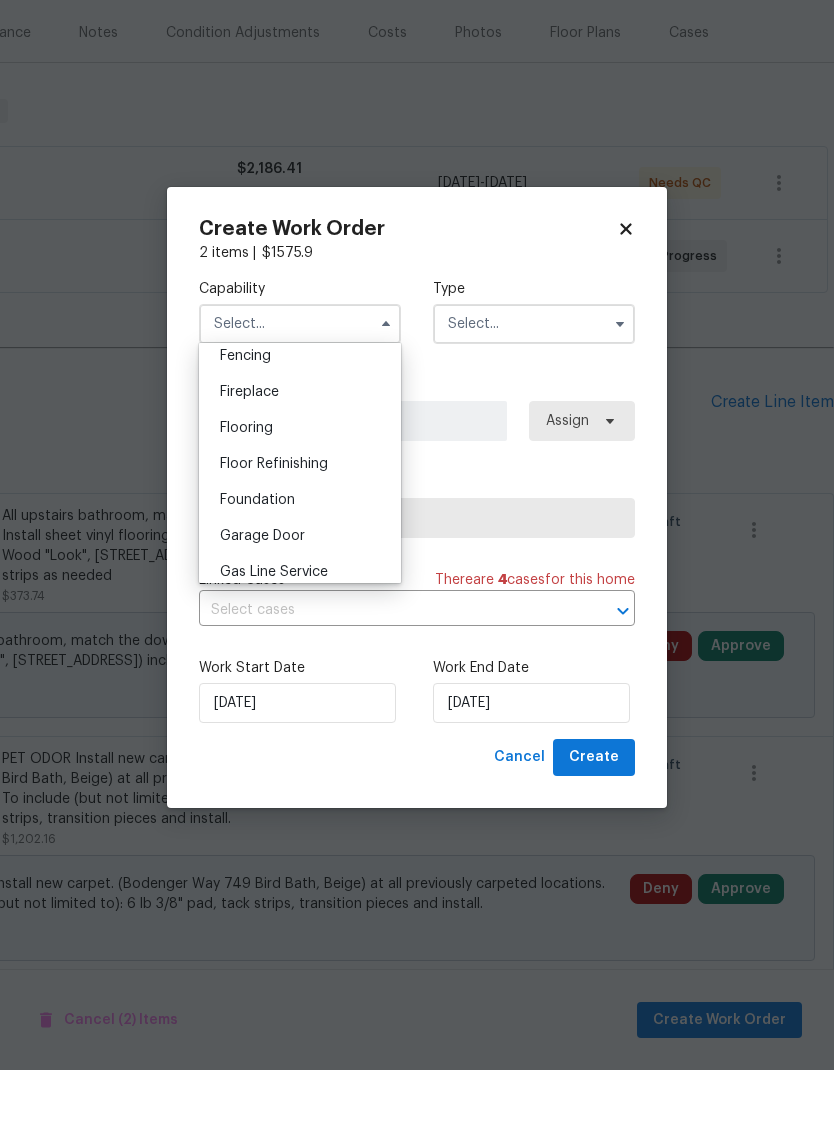scroll, scrollTop: 718, scrollLeft: 0, axis: vertical 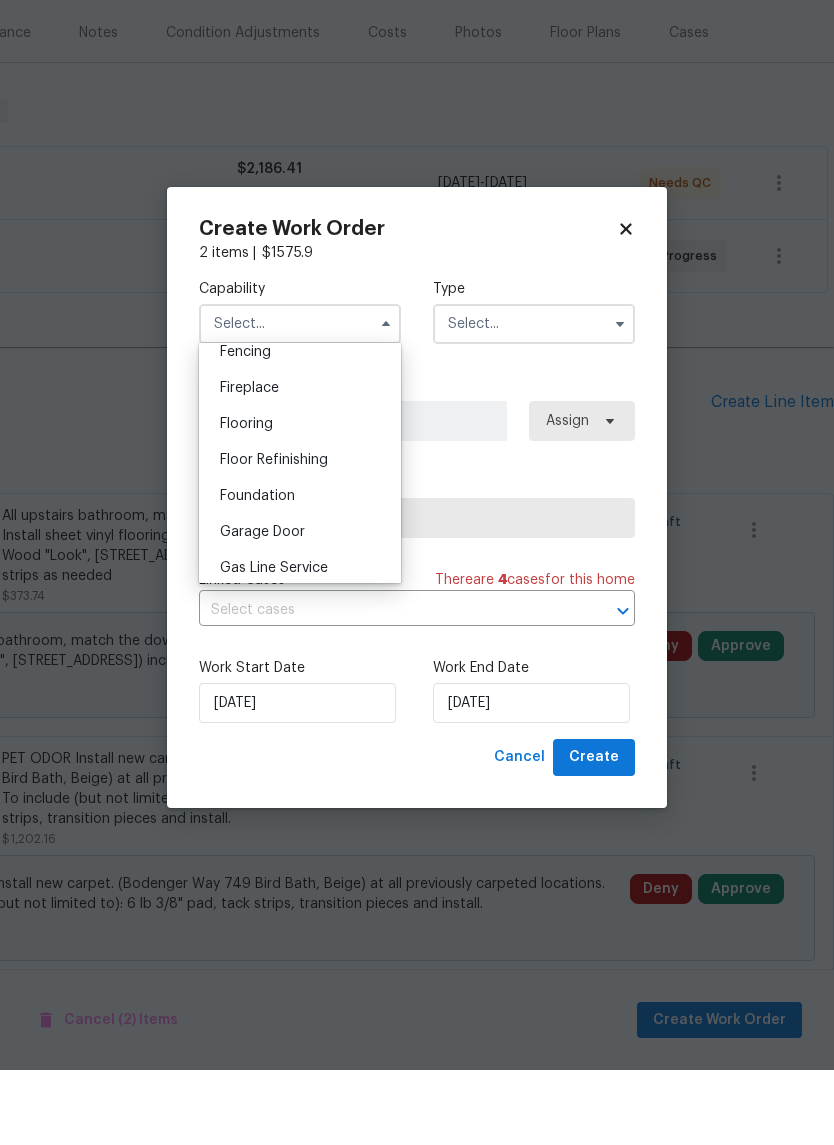 click on "Flooring" at bounding box center [300, 499] 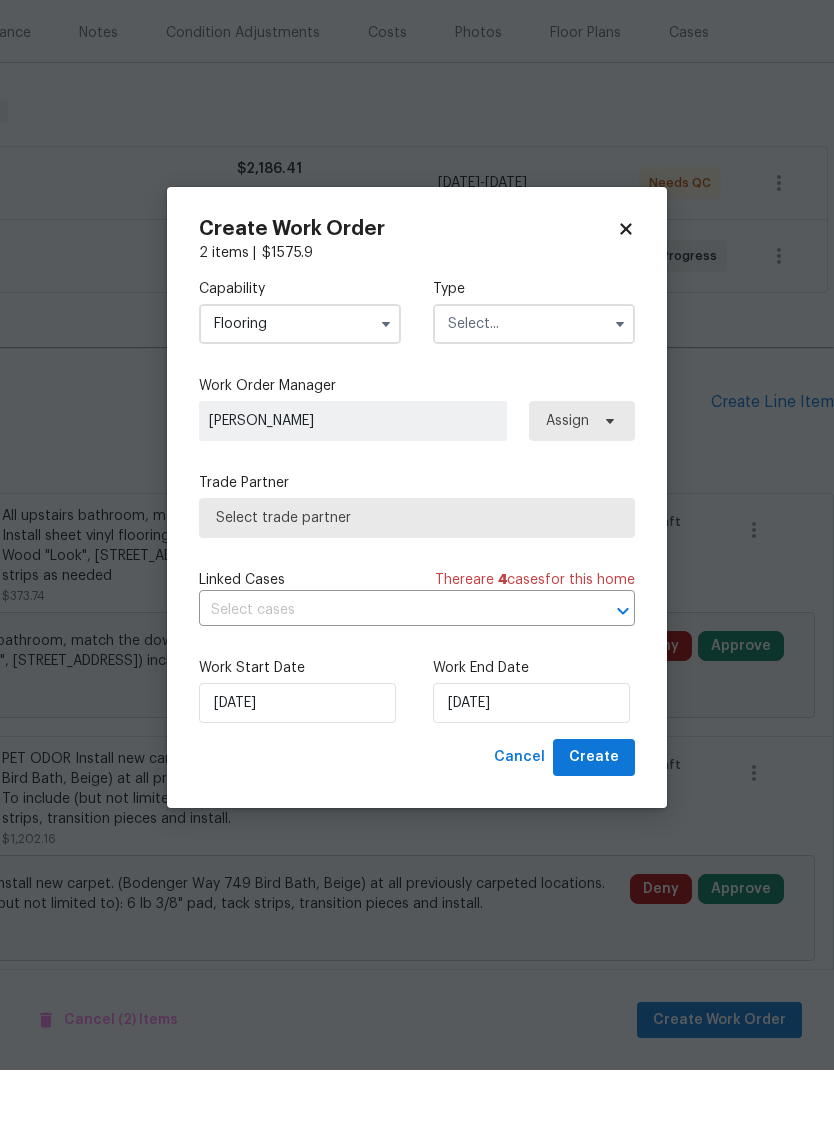 click at bounding box center [534, 399] 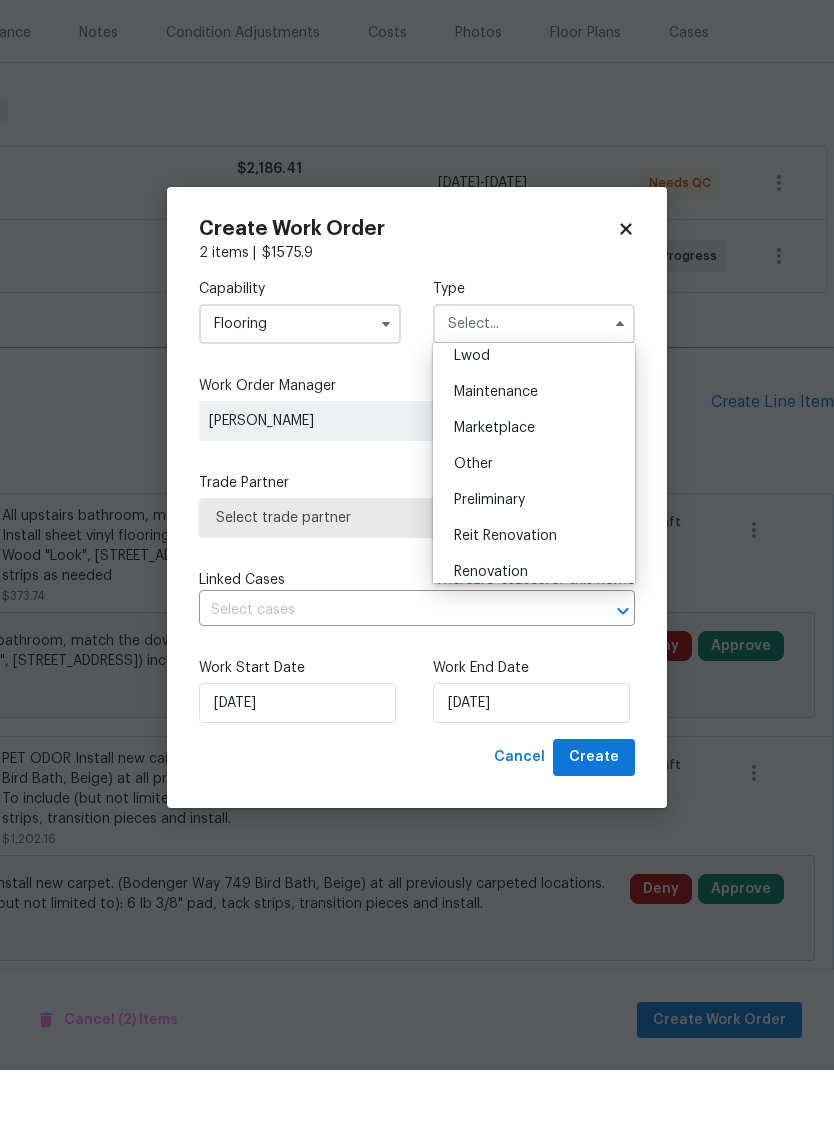 scroll, scrollTop: 299, scrollLeft: 0, axis: vertical 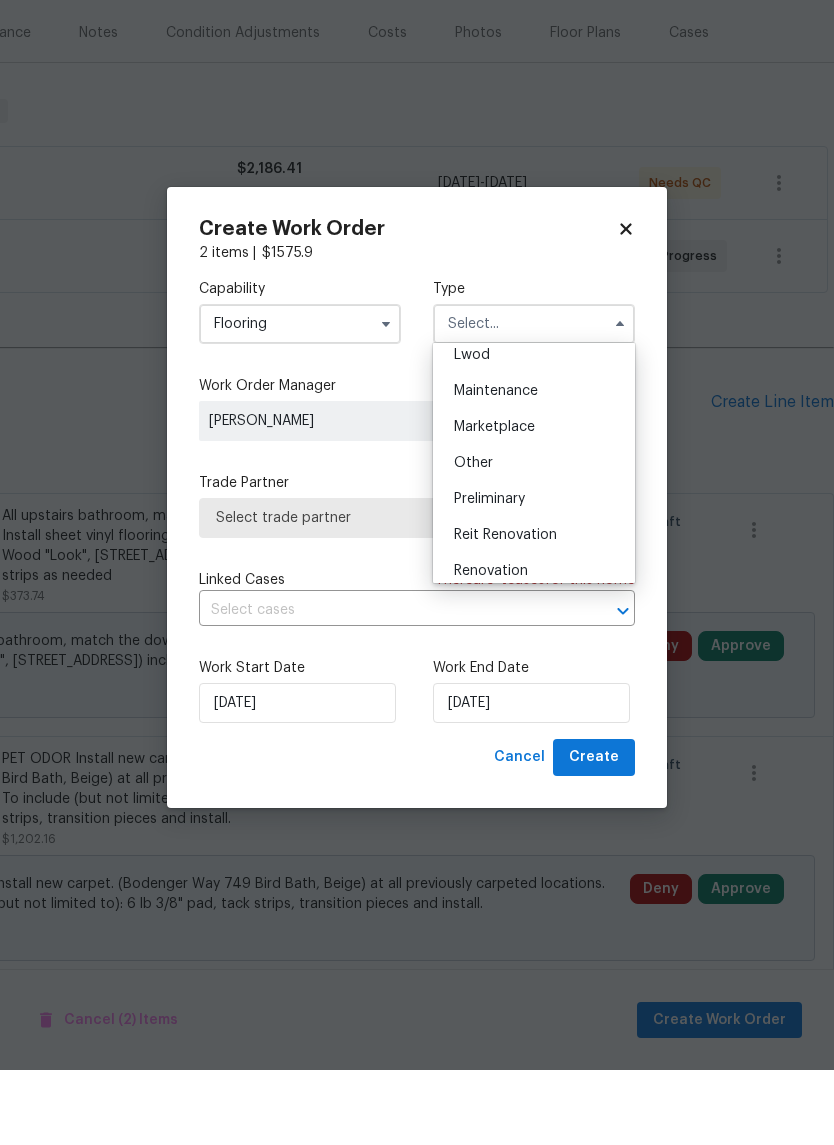 click on "Renovation" at bounding box center [491, 646] 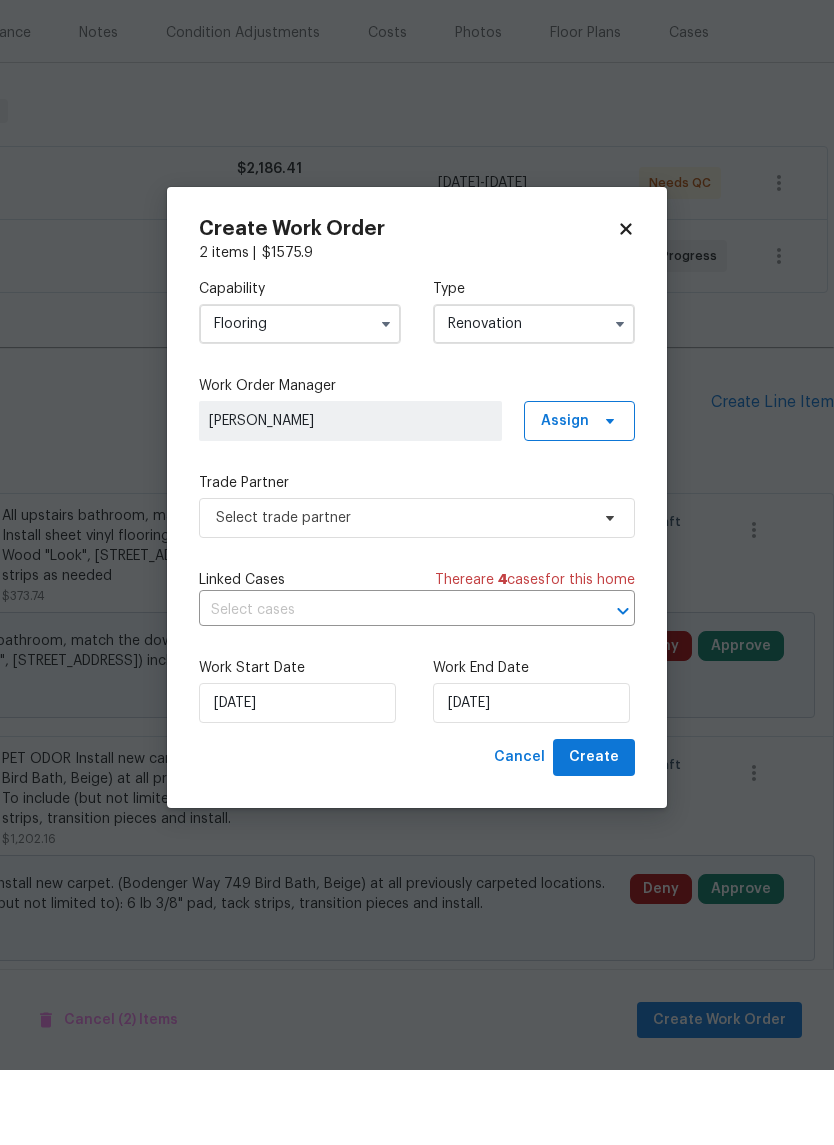 scroll, scrollTop: 0, scrollLeft: 0, axis: both 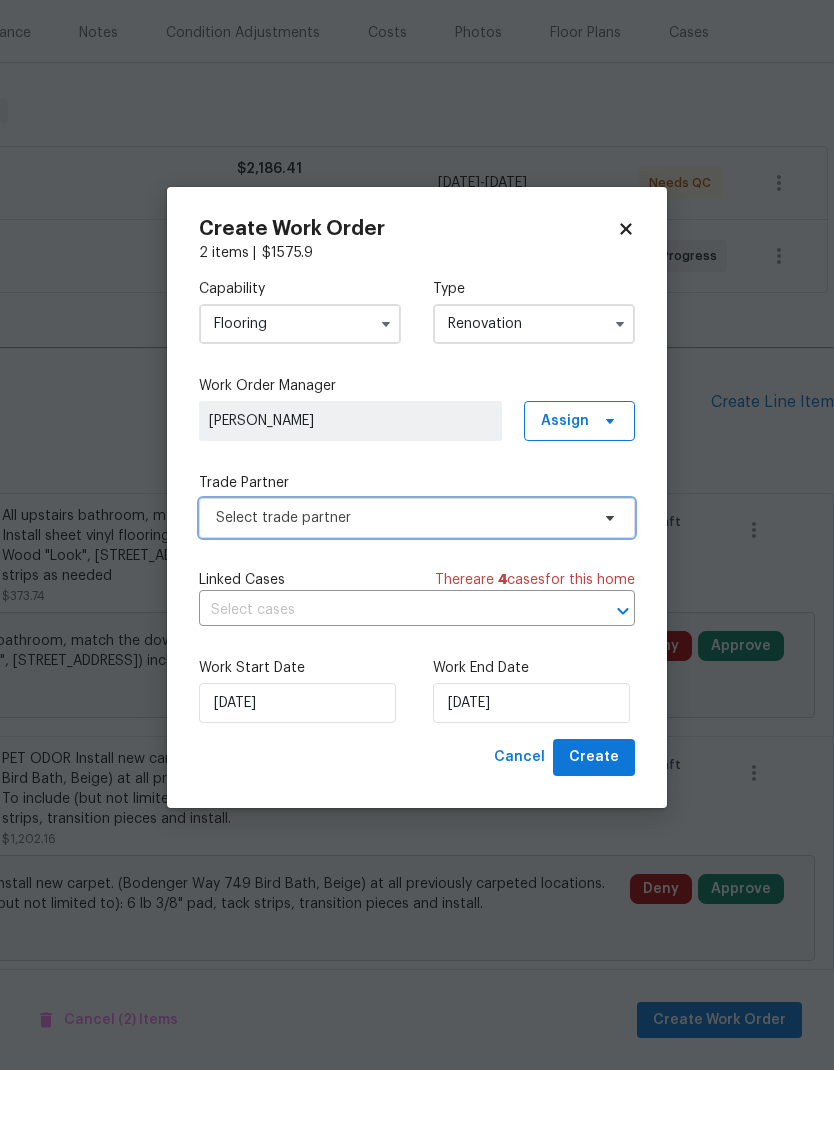 click on "Select trade partner" at bounding box center [417, 593] 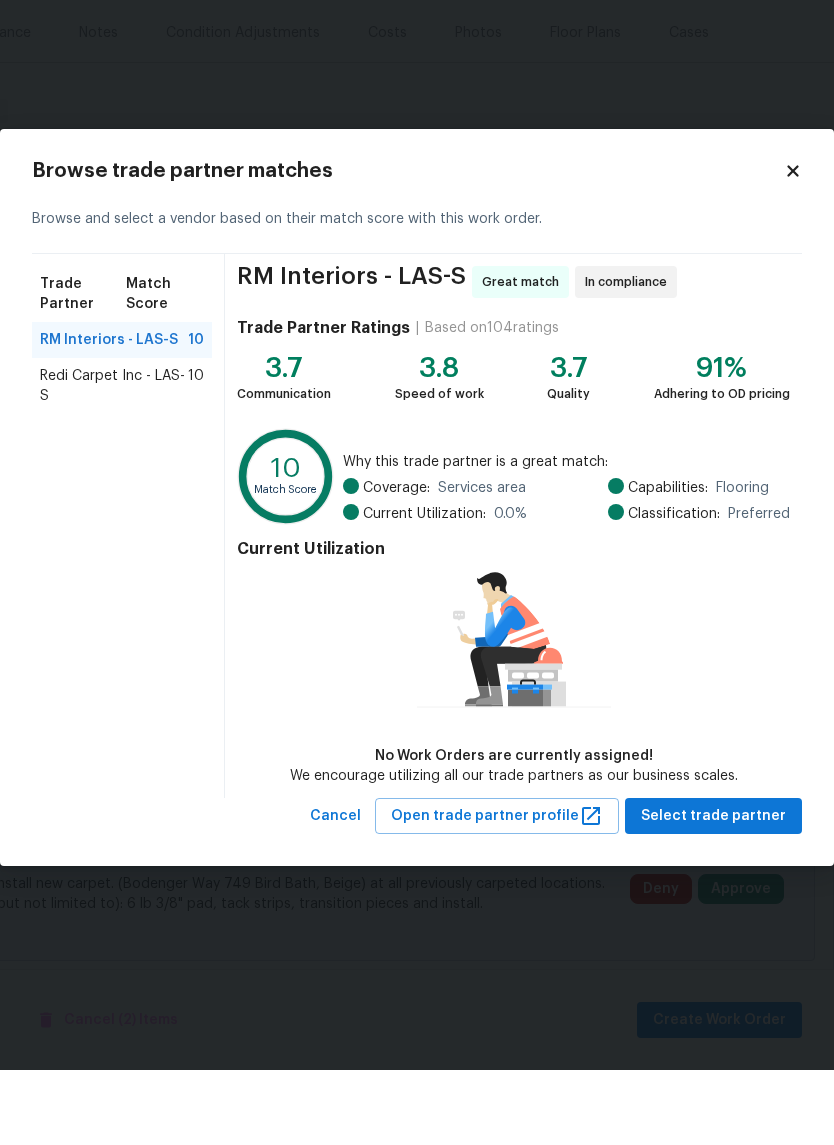 click on "Redi Carpet Inc - LAS-S" at bounding box center [114, 461] 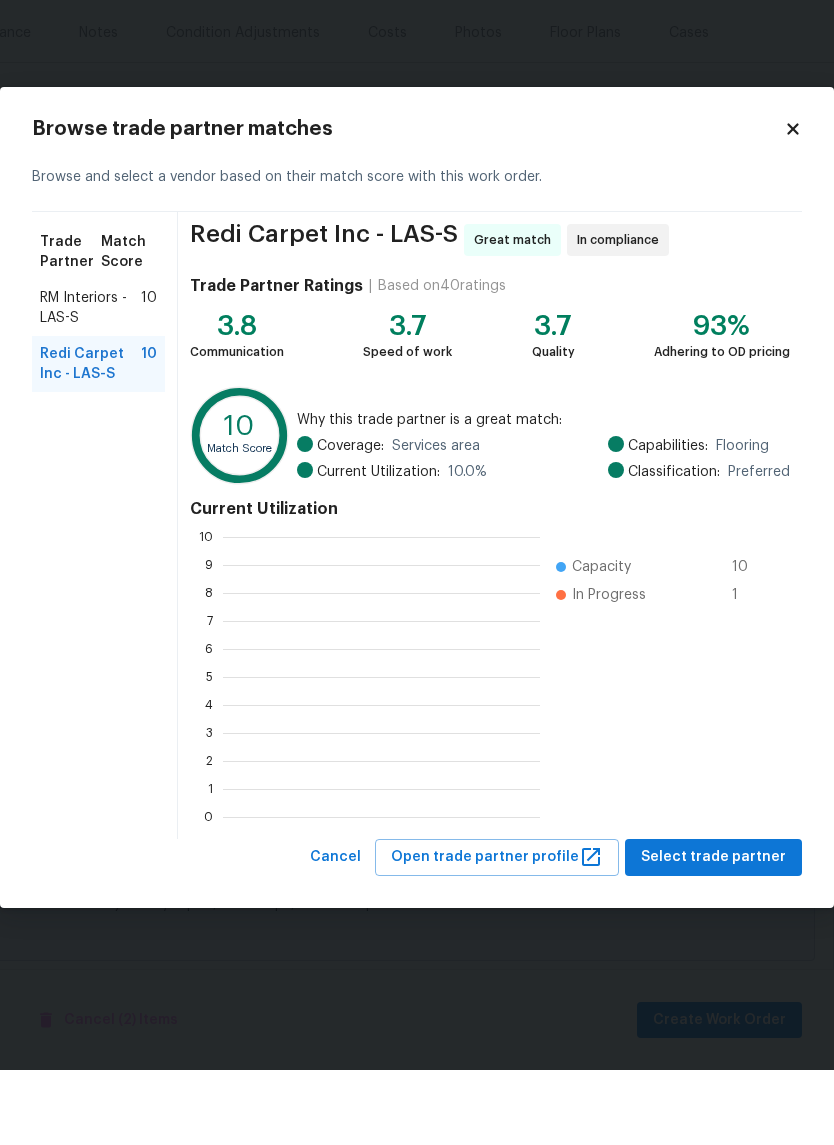 scroll, scrollTop: 2, scrollLeft: 2, axis: both 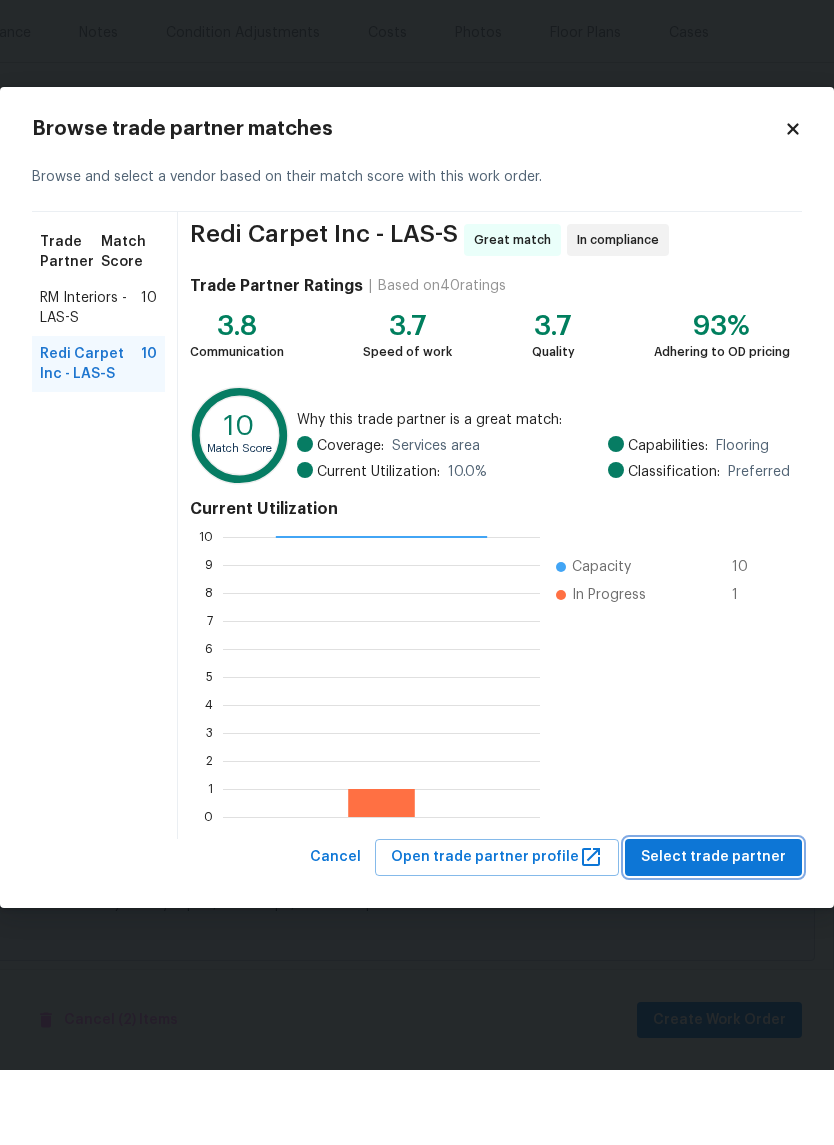 click on "Select trade partner" at bounding box center (713, 932) 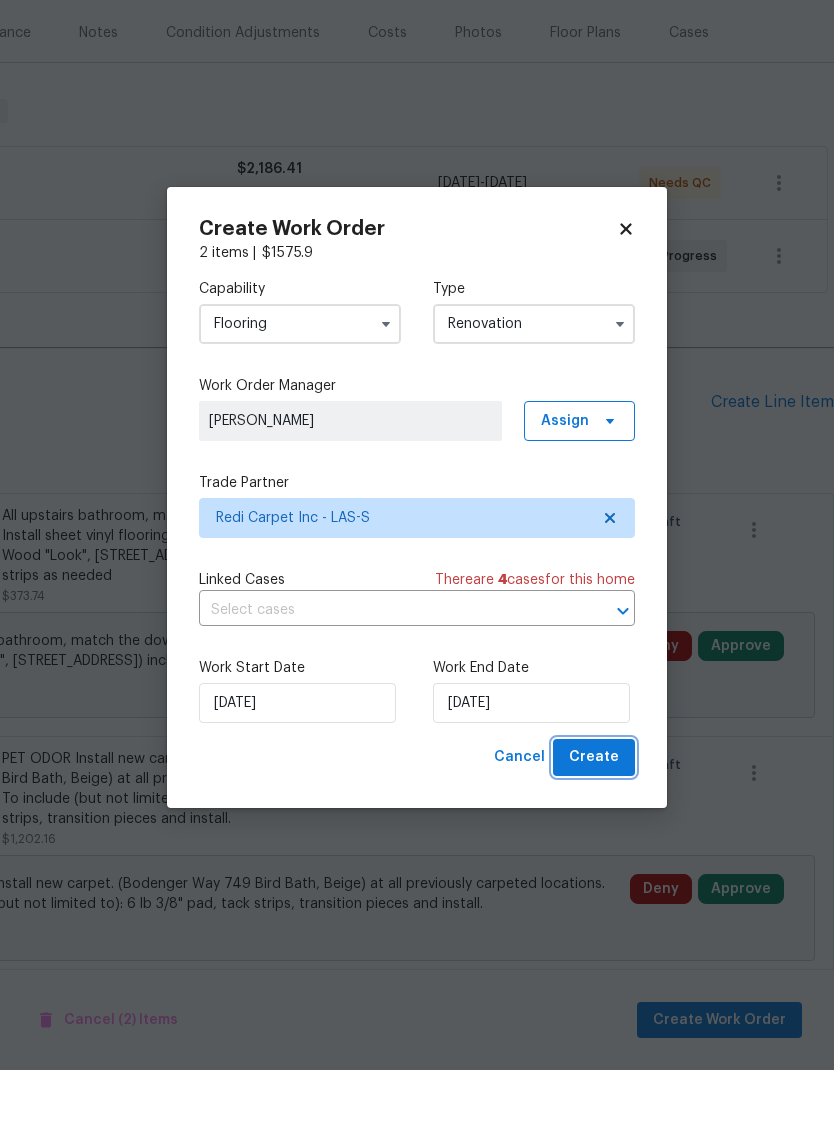 click on "Create" at bounding box center (594, 832) 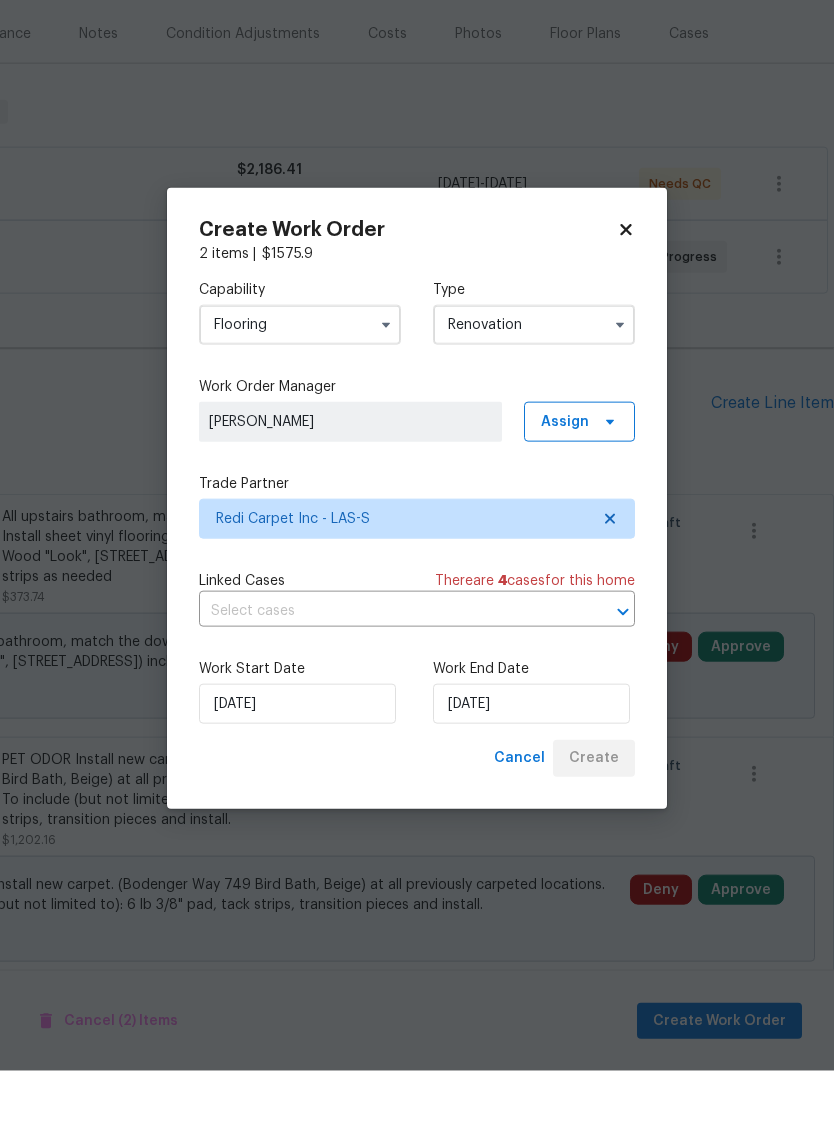 scroll, scrollTop: 0, scrollLeft: 296, axis: horizontal 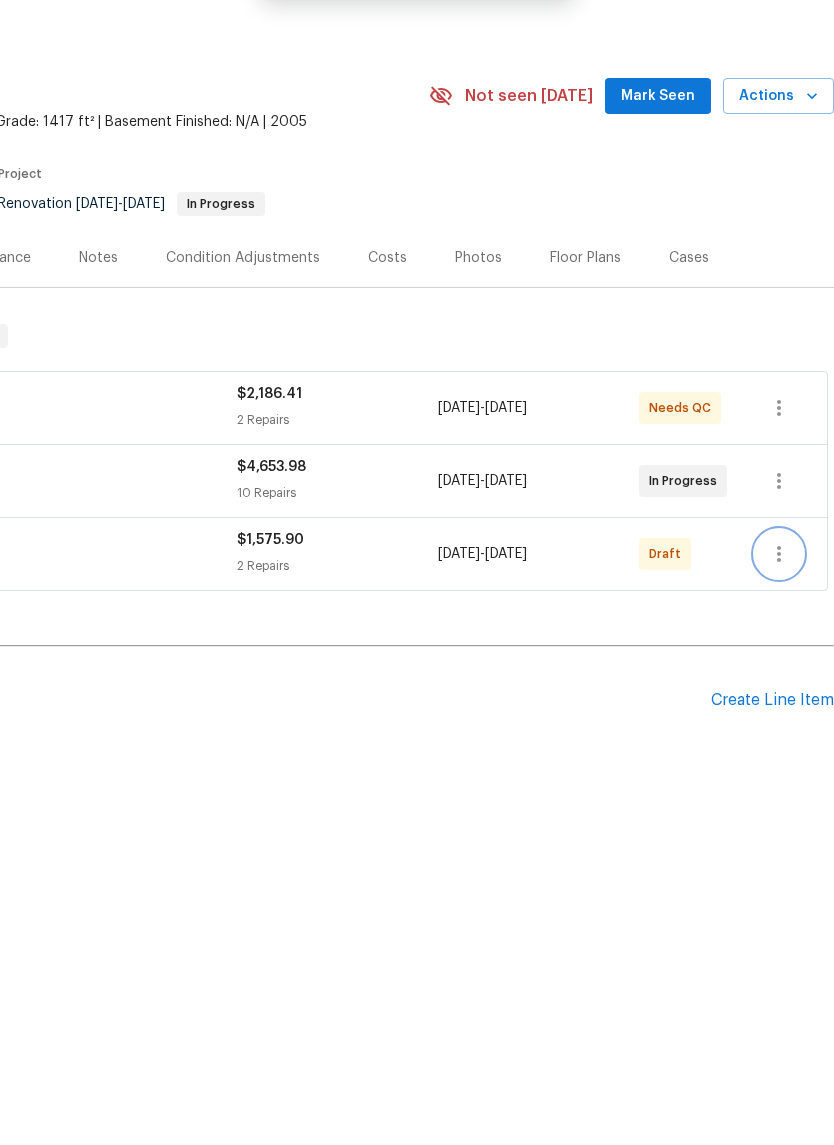 click at bounding box center [779, 629] 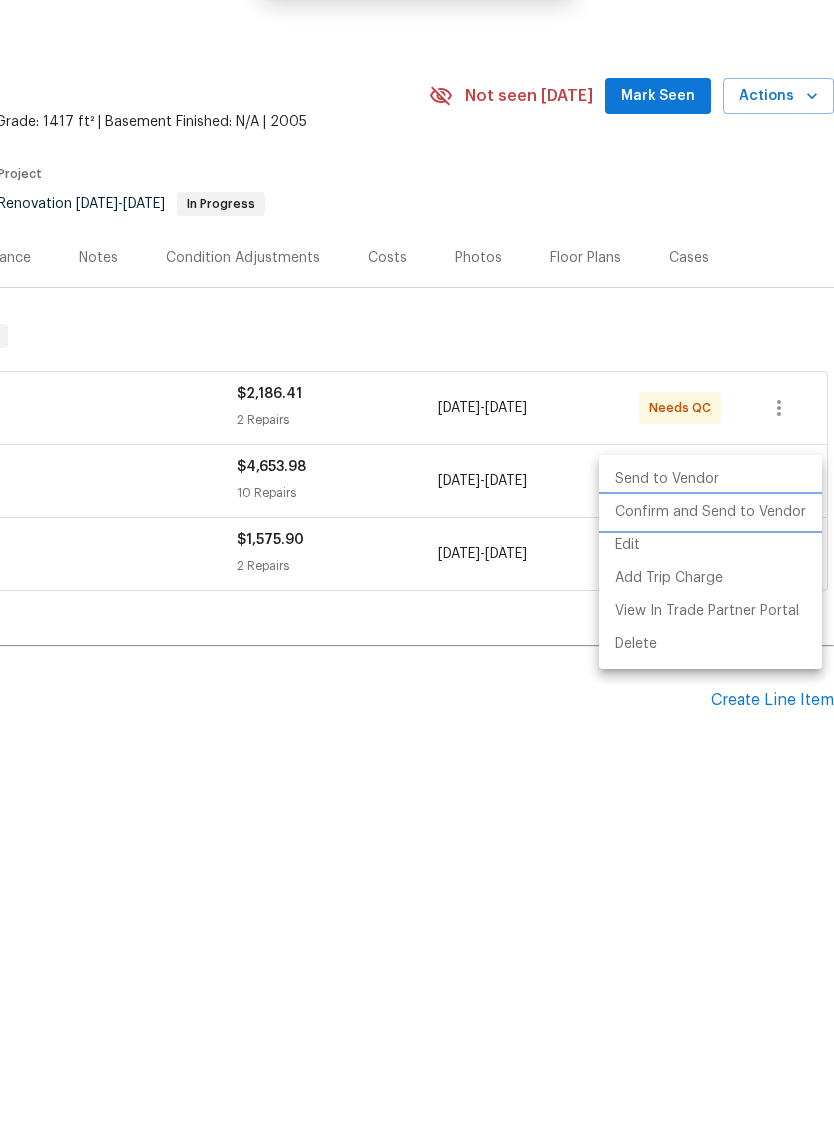 click on "Confirm and Send to Vendor" at bounding box center (710, 587) 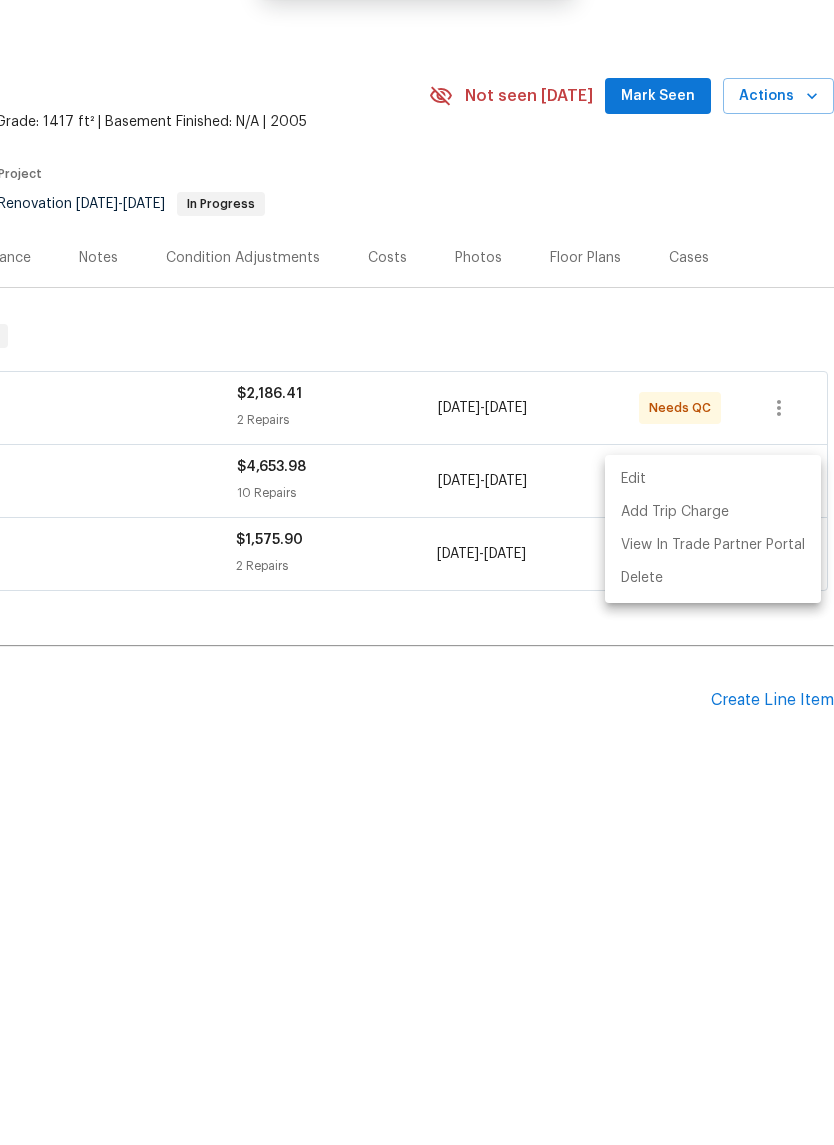 click at bounding box center (417, 572) 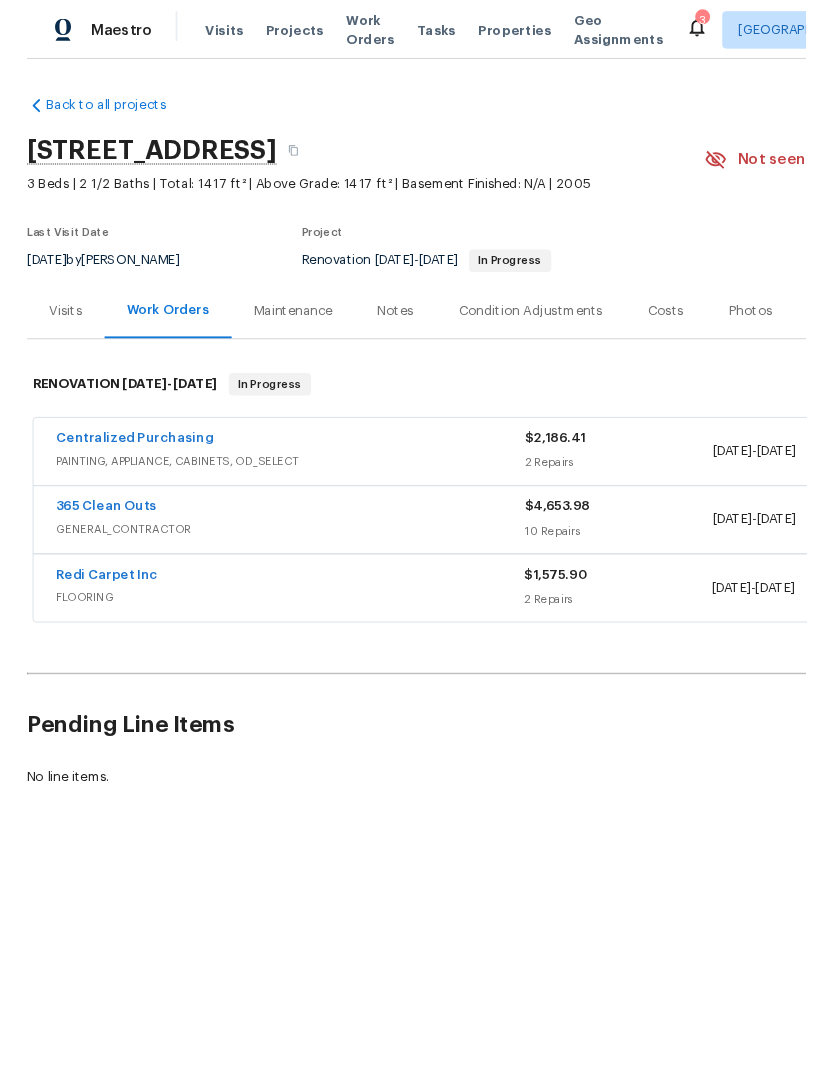scroll, scrollTop: 0, scrollLeft: 0, axis: both 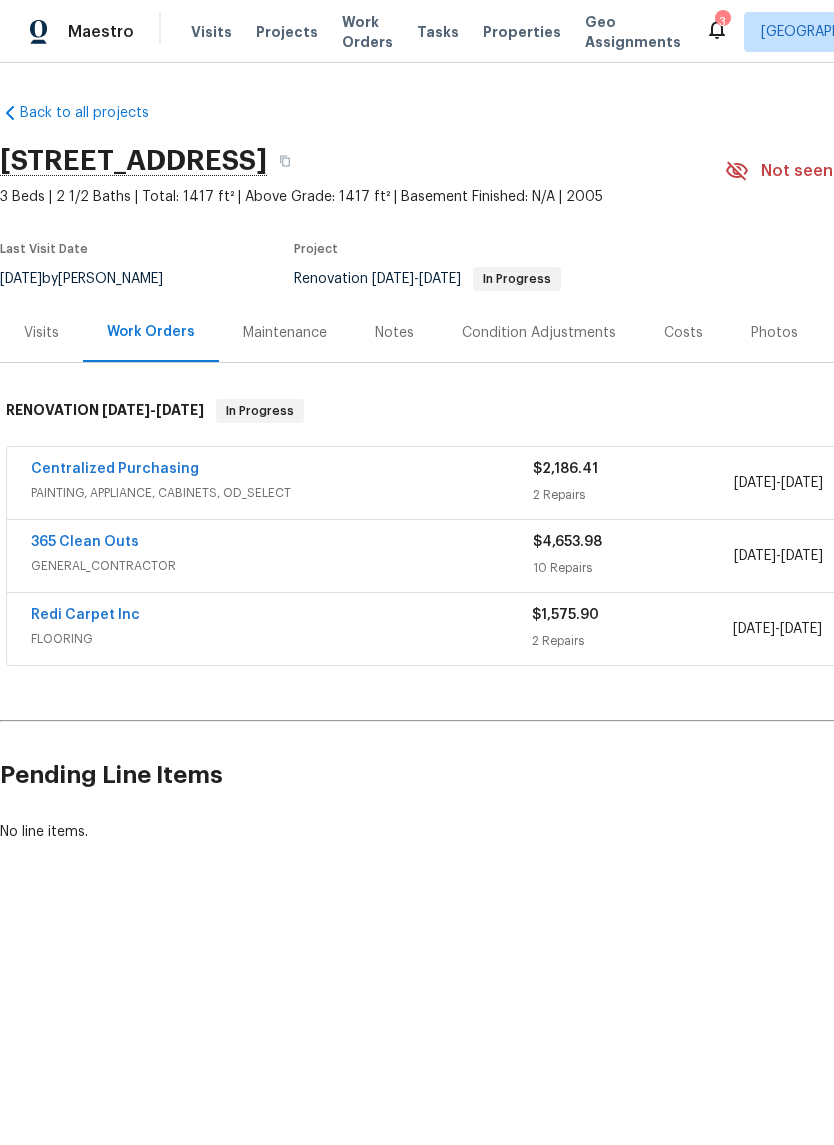 click on "Redi Carpet Inc" at bounding box center [85, 615] 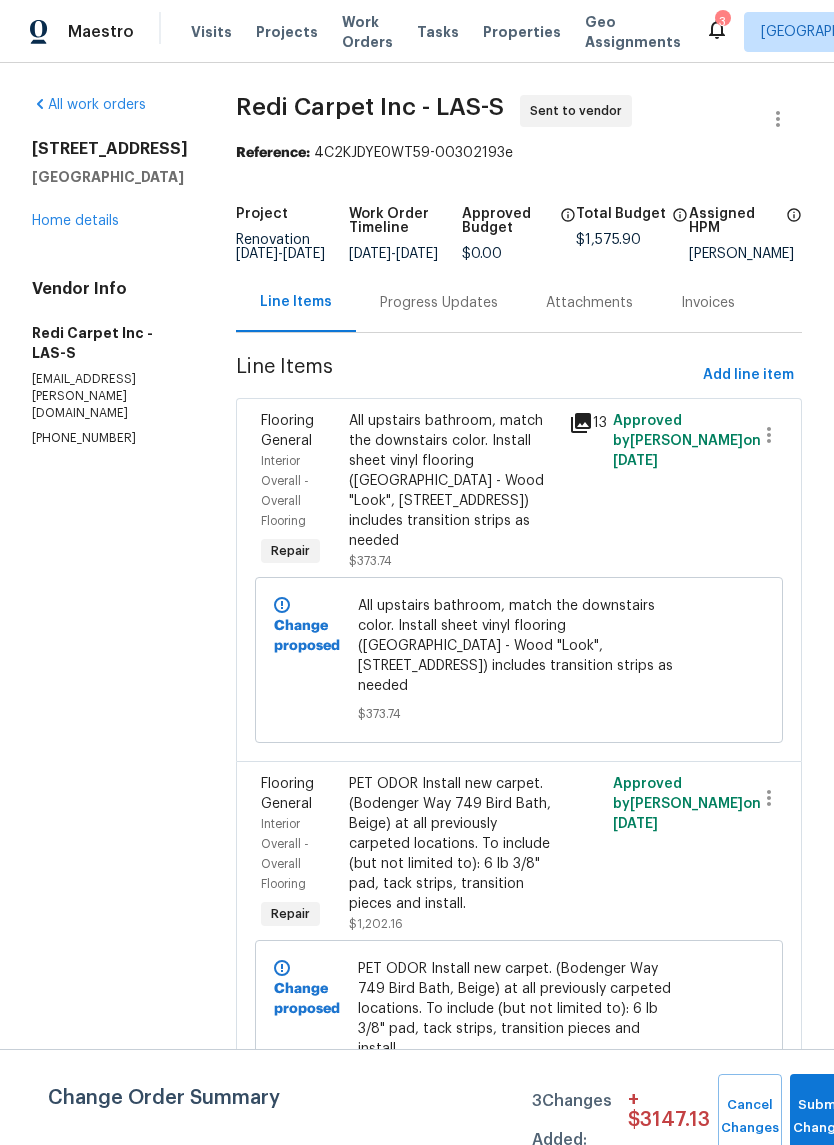 click on "Progress Updates" at bounding box center (439, 303) 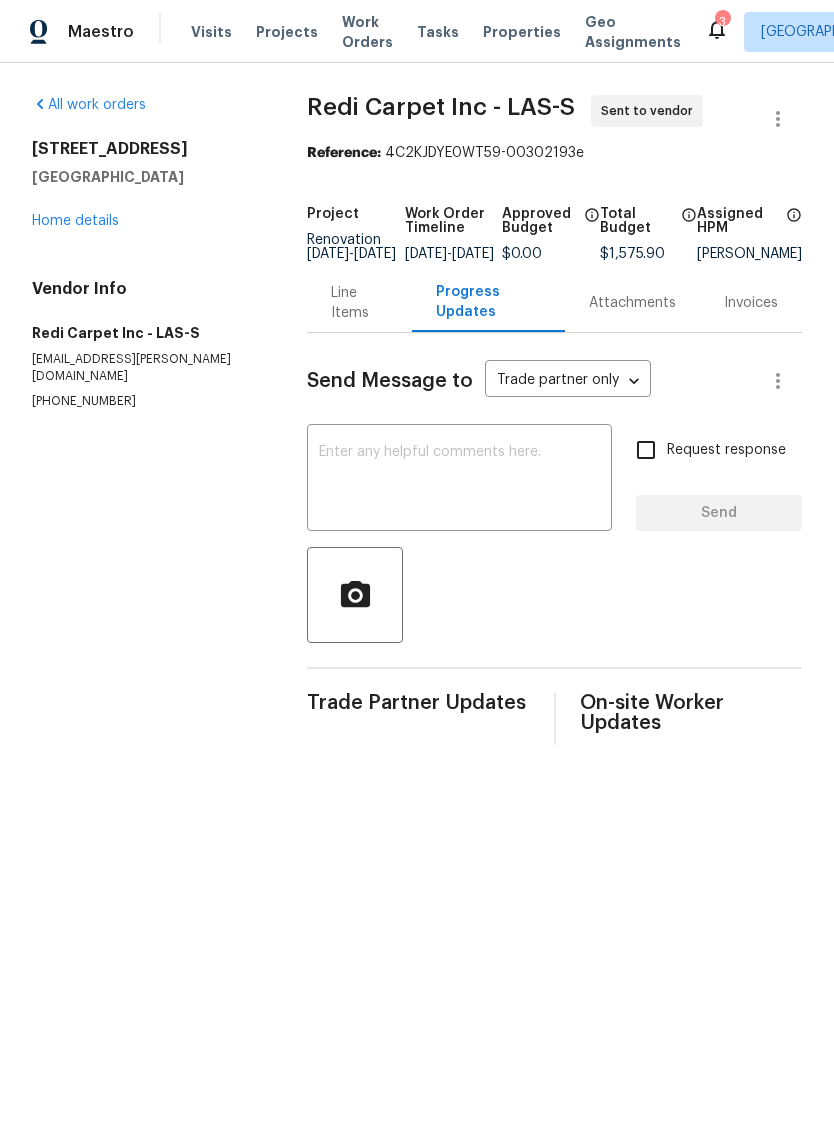 click at bounding box center [459, 480] 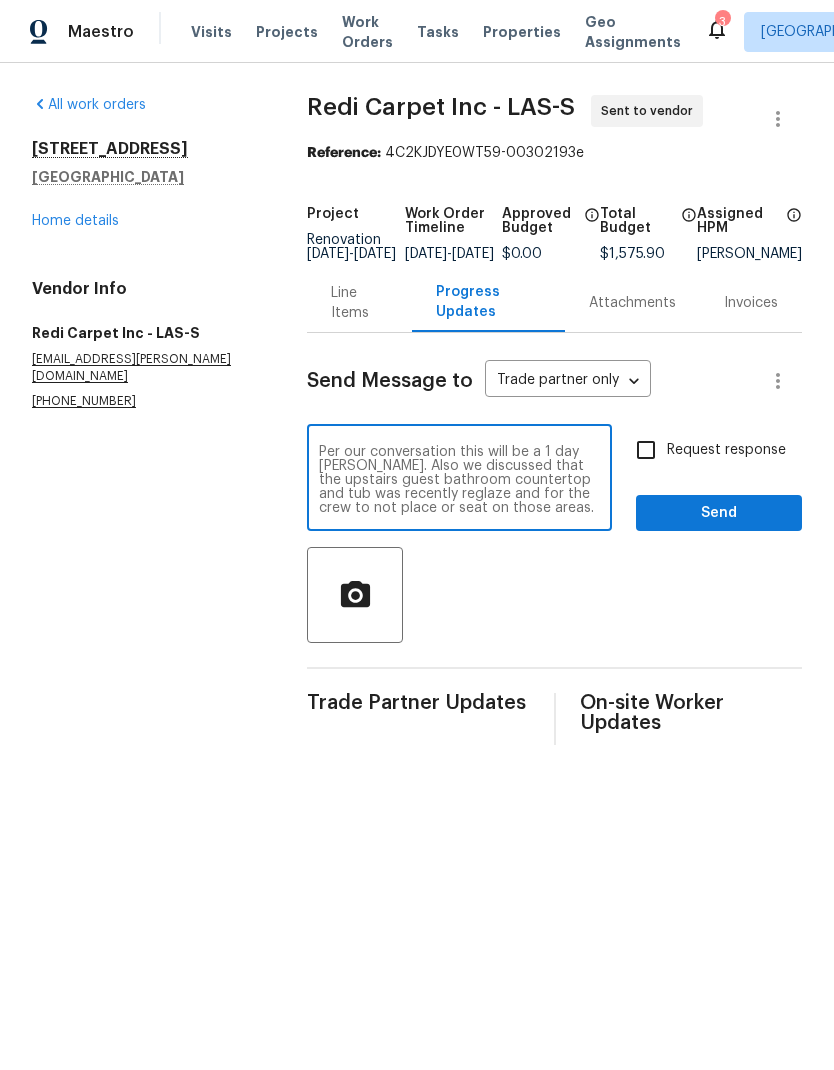 scroll, scrollTop: 14, scrollLeft: 0, axis: vertical 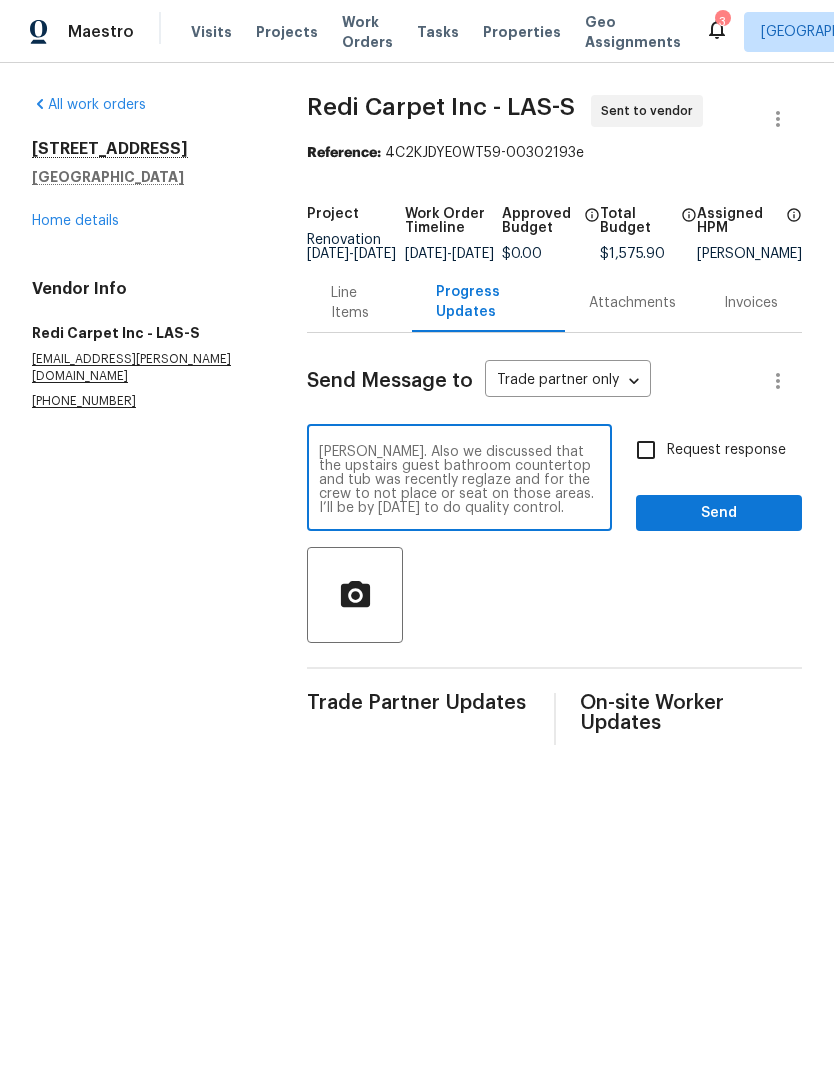 type on "Per our conversation this will be a 1 day [PERSON_NAME]. Also we discussed that the upstairs guest bathroom countertop and tub was recently reglaze and for the crew to not place or seat on those areas. I’ll be by [DATE] to do quality control." 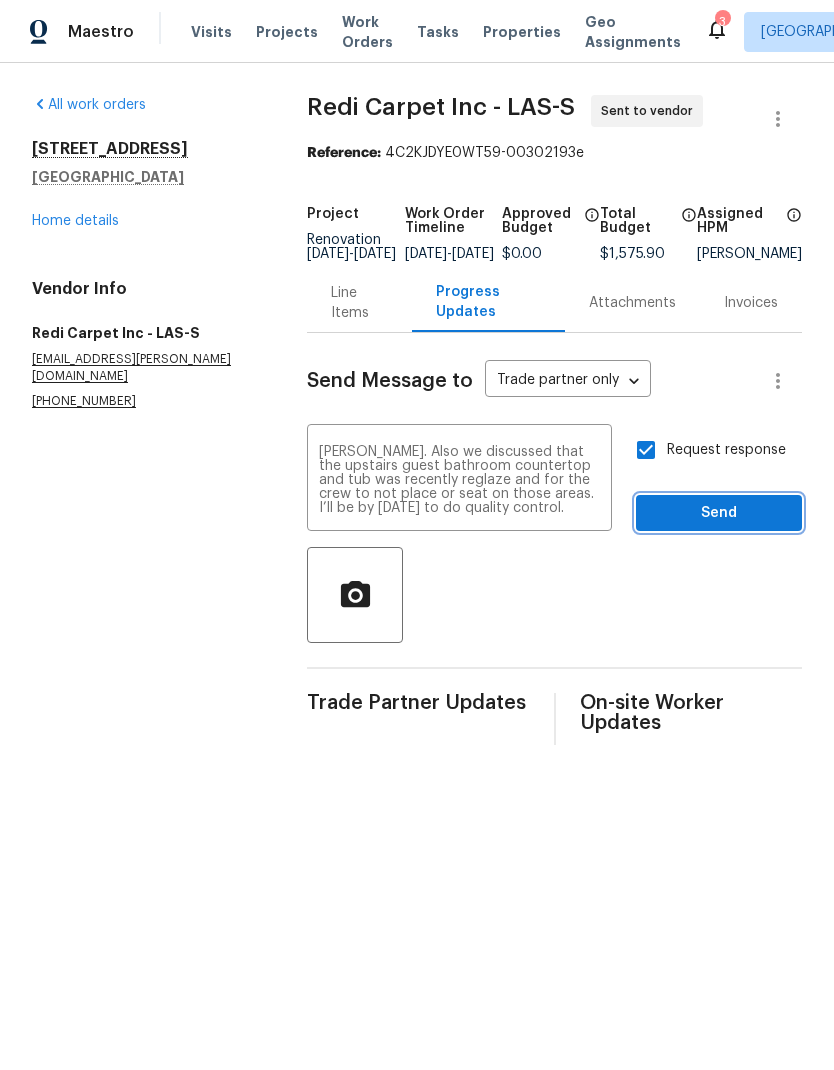 click on "Send" at bounding box center [719, 513] 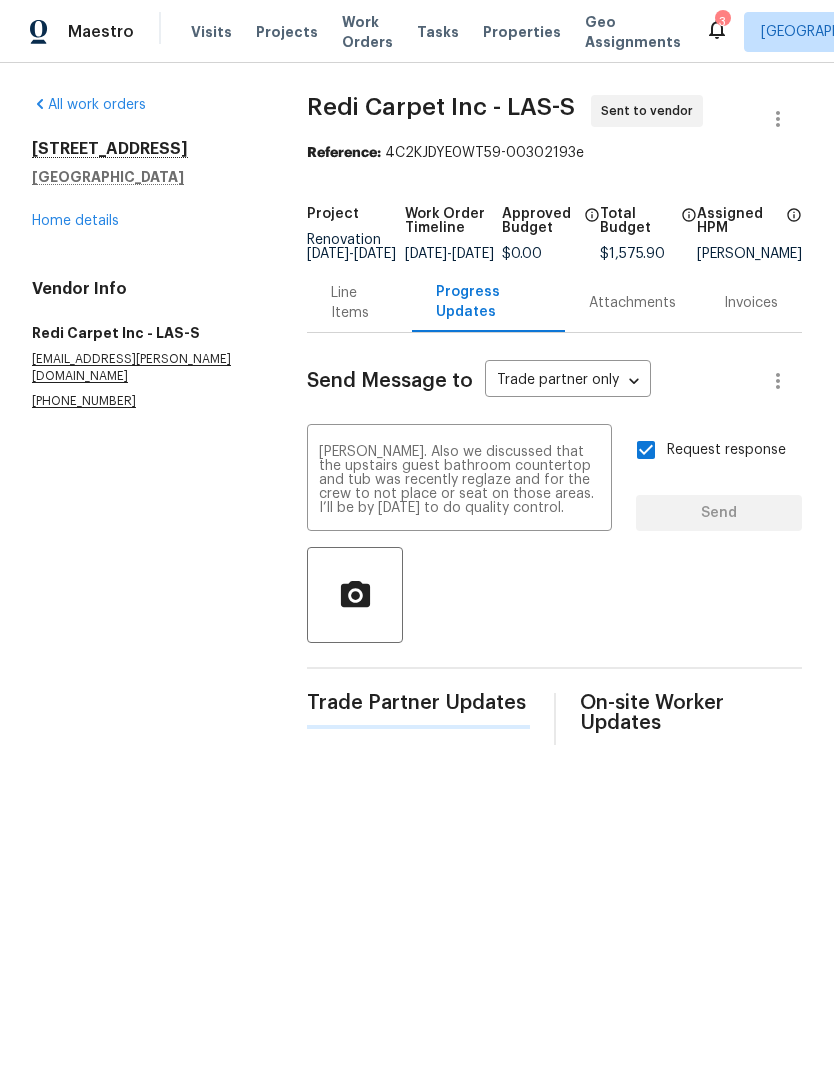 type 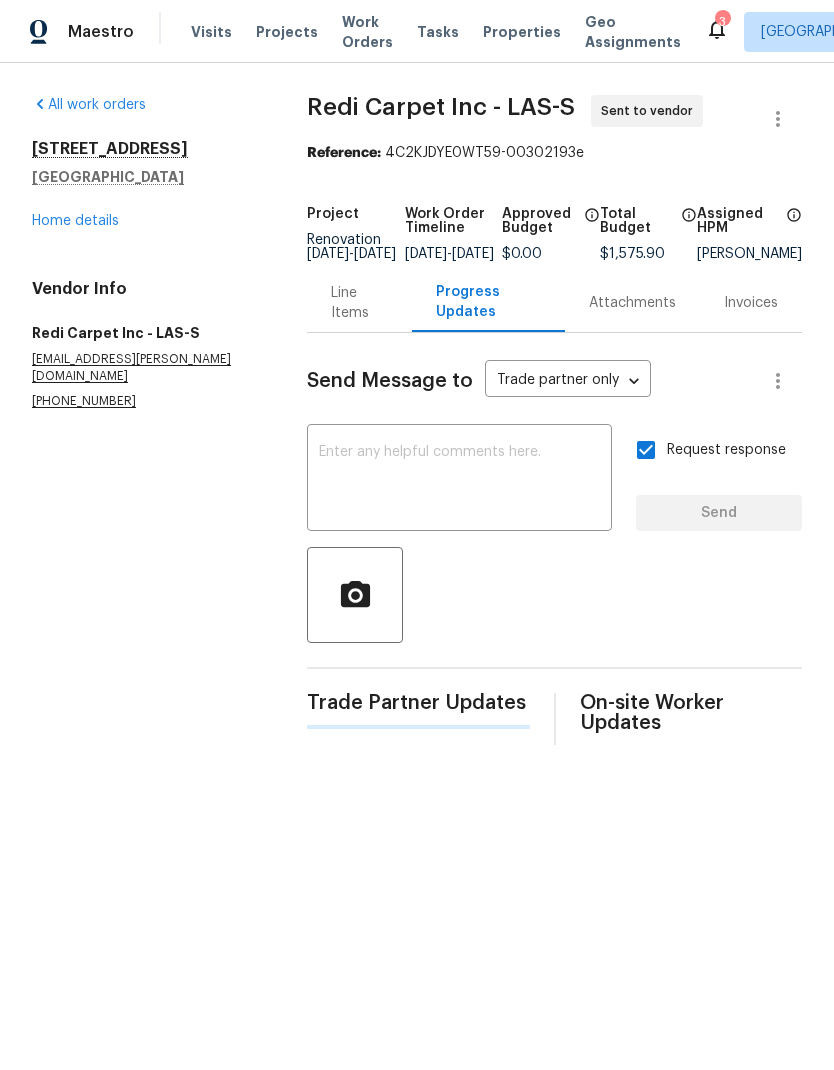 scroll, scrollTop: 0, scrollLeft: 0, axis: both 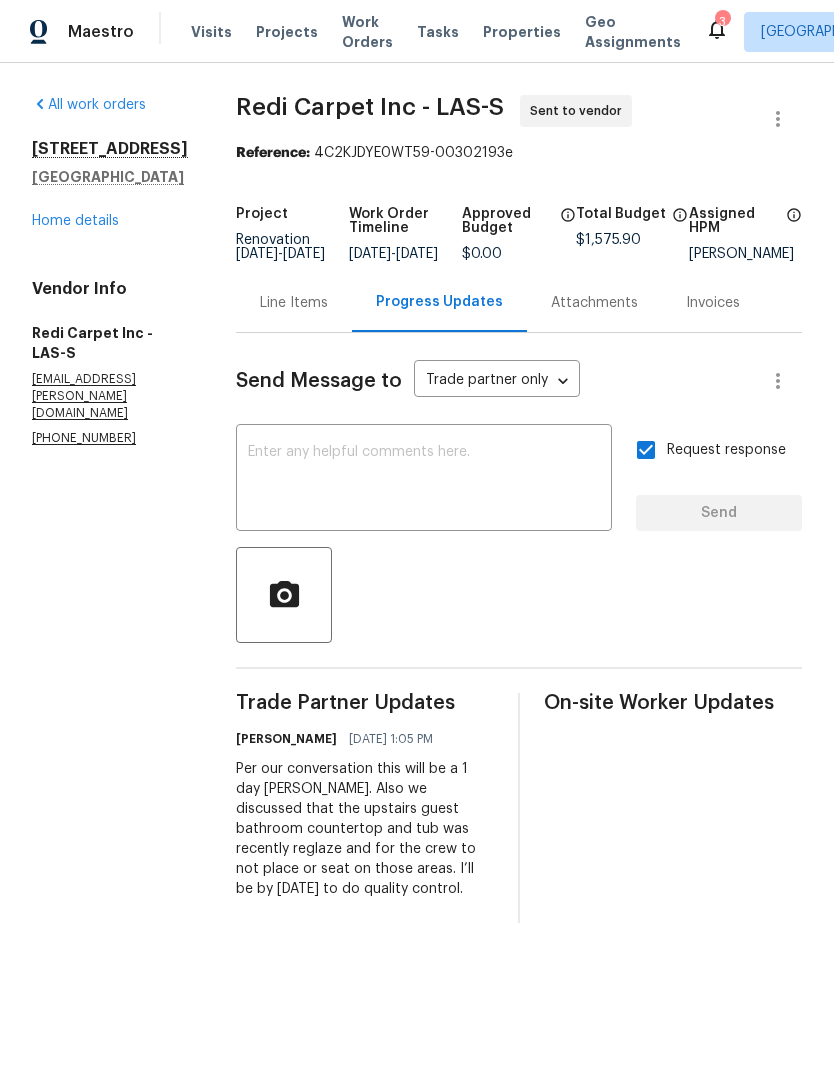 click at bounding box center (424, 480) 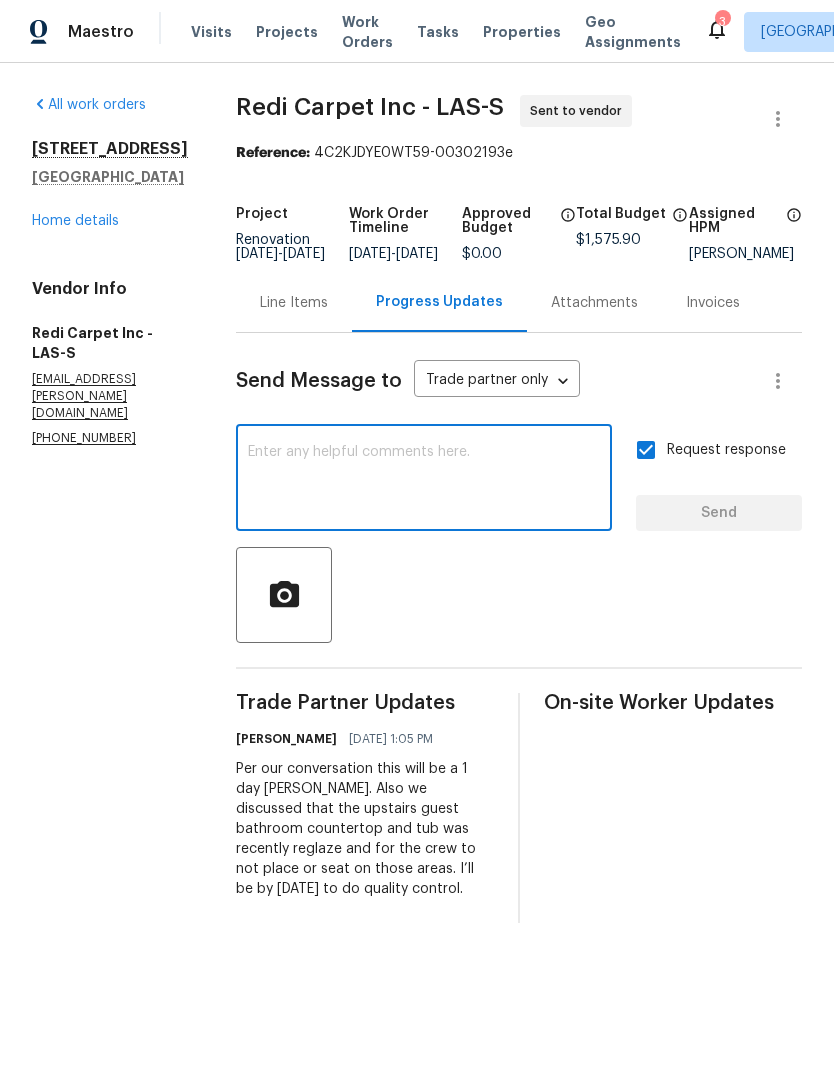 click on "Home details" at bounding box center [75, 221] 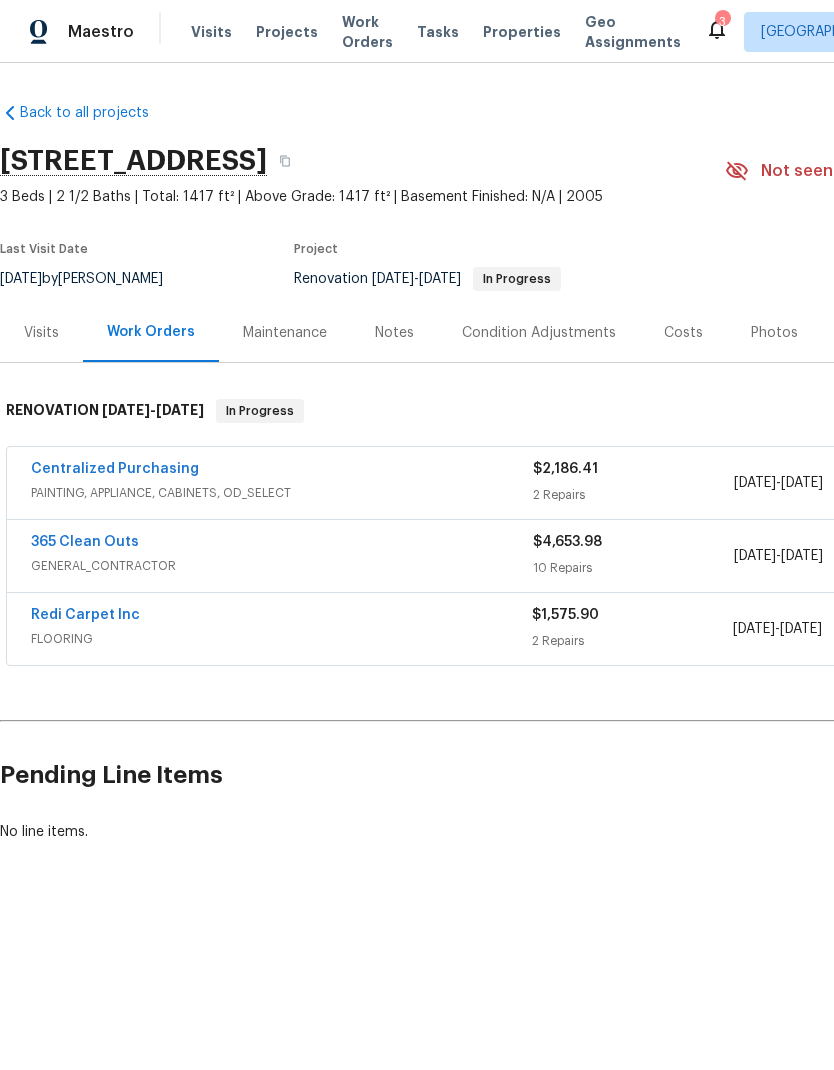 scroll, scrollTop: 0, scrollLeft: 0, axis: both 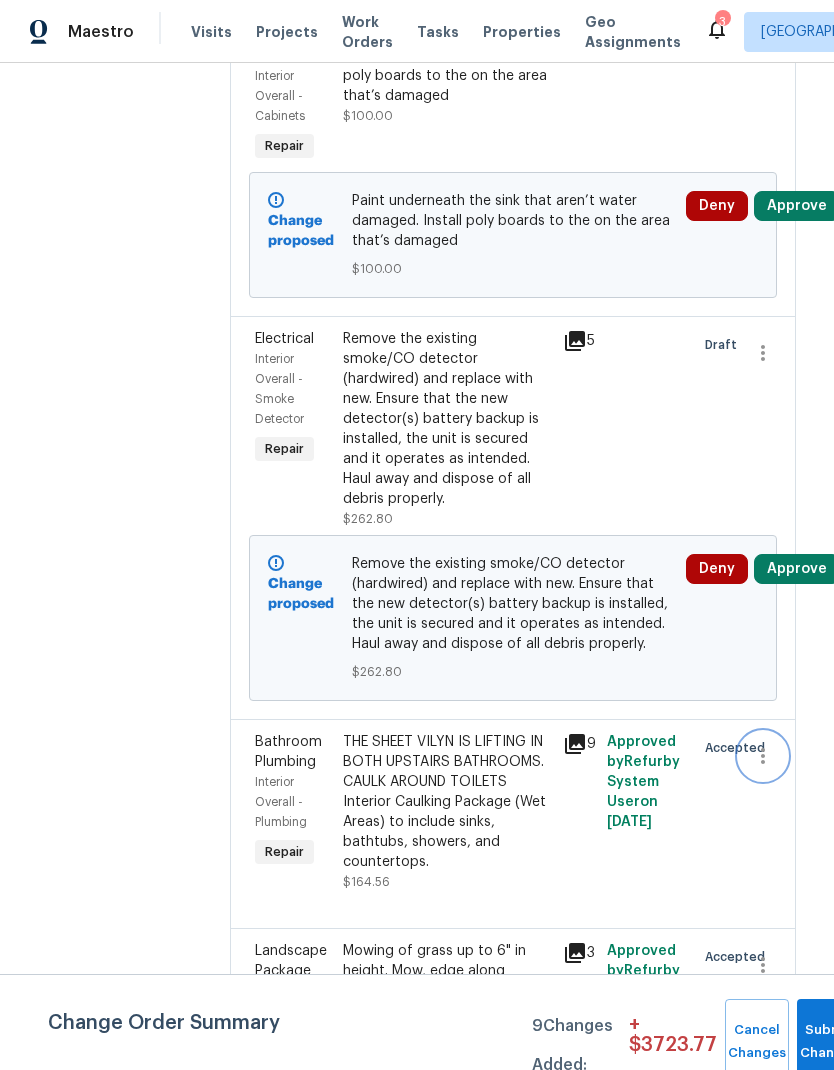 click 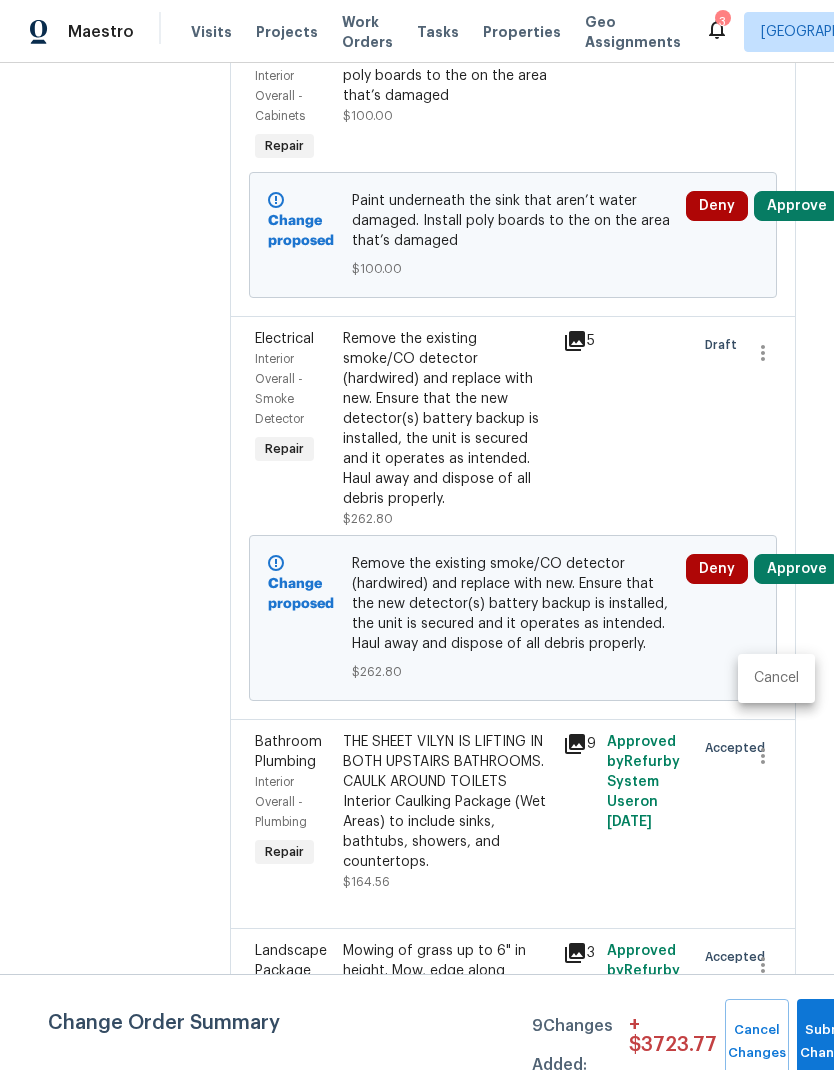 click on "Cancel" at bounding box center [776, 678] 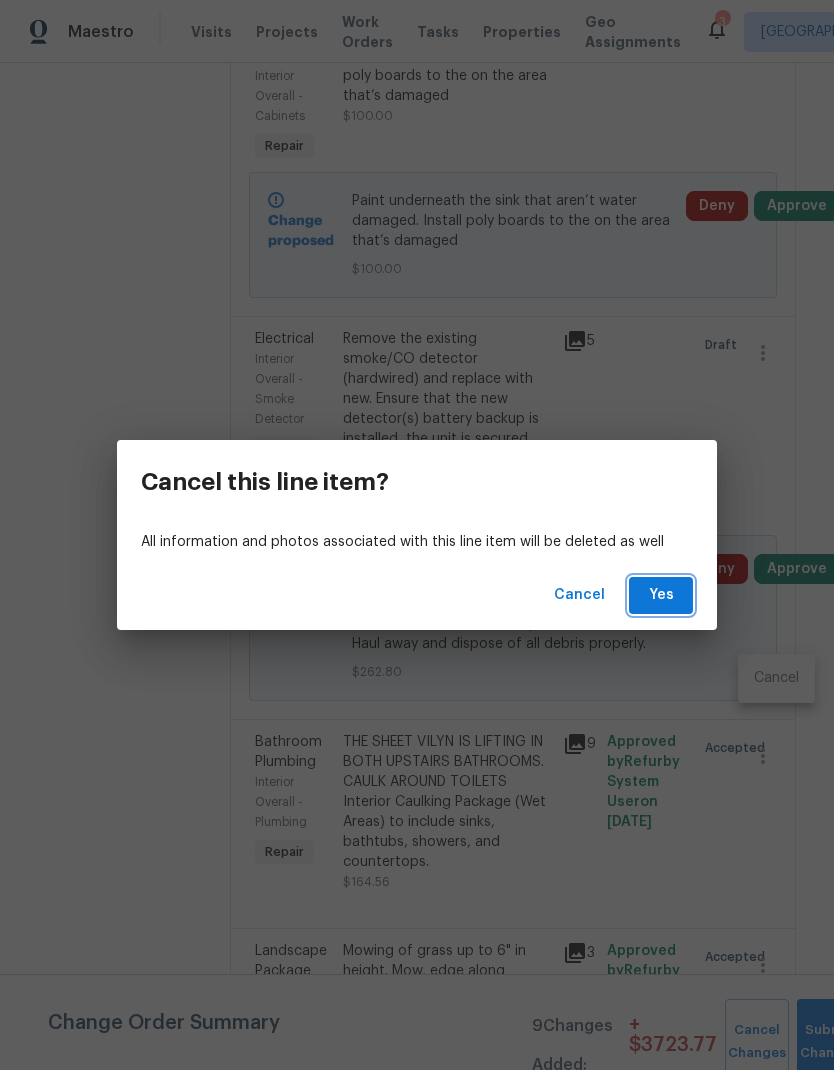 click on "Yes" at bounding box center (661, 595) 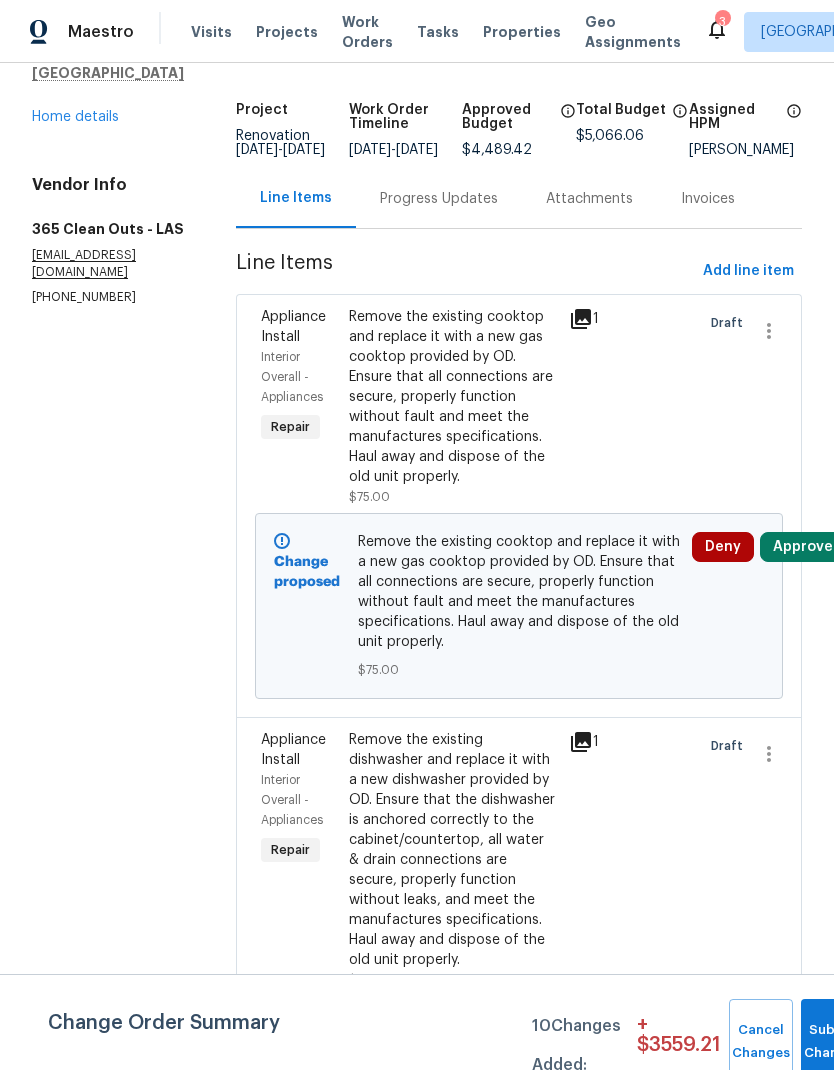 scroll, scrollTop: 104, scrollLeft: 0, axis: vertical 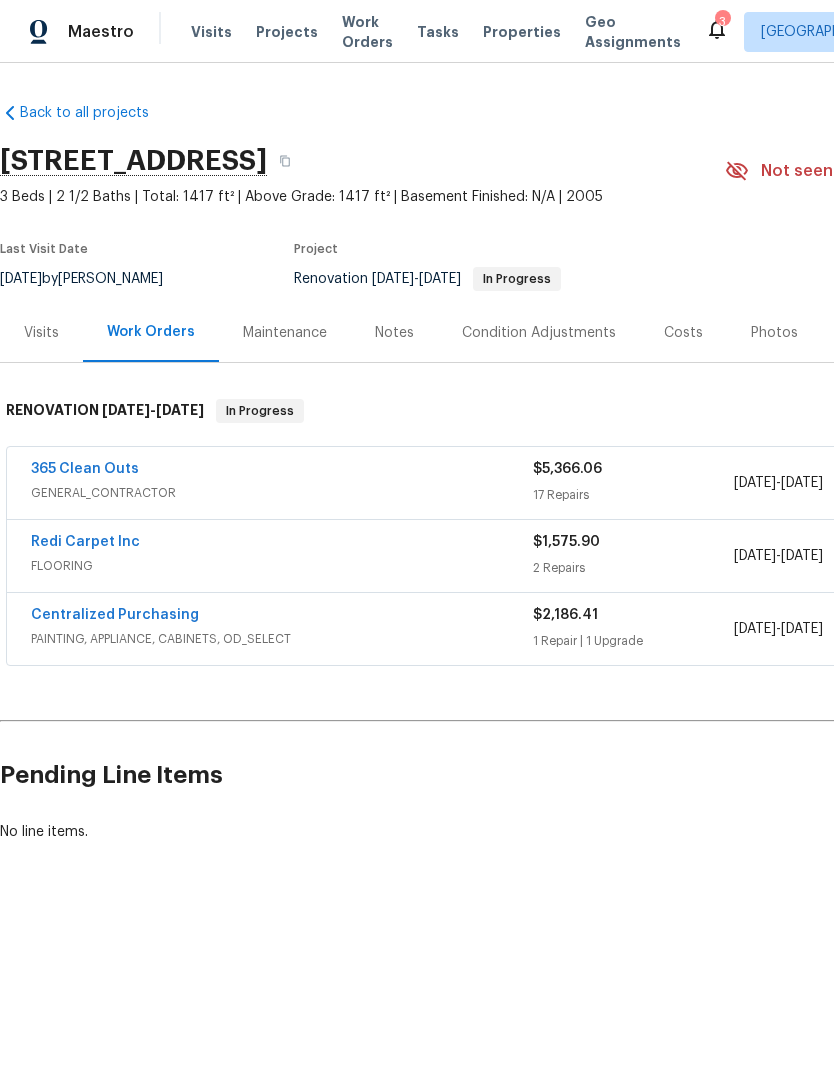click on "Visits" at bounding box center [41, 333] 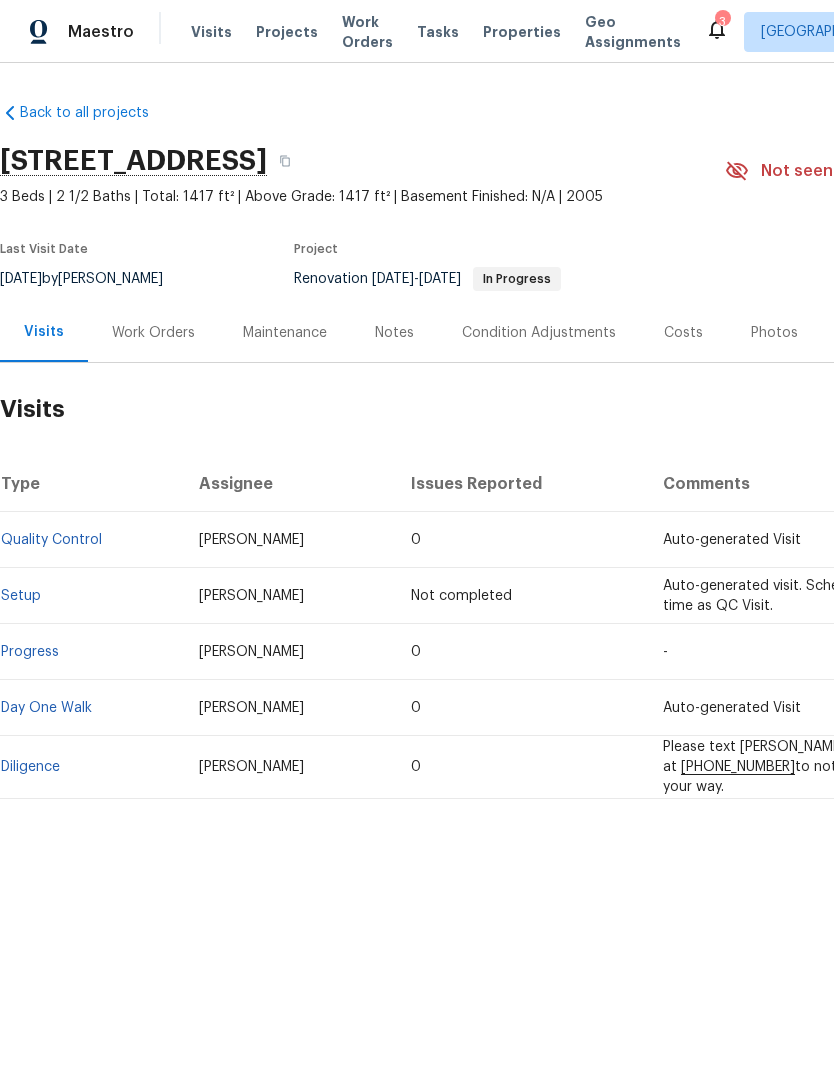 scroll, scrollTop: 0, scrollLeft: 0, axis: both 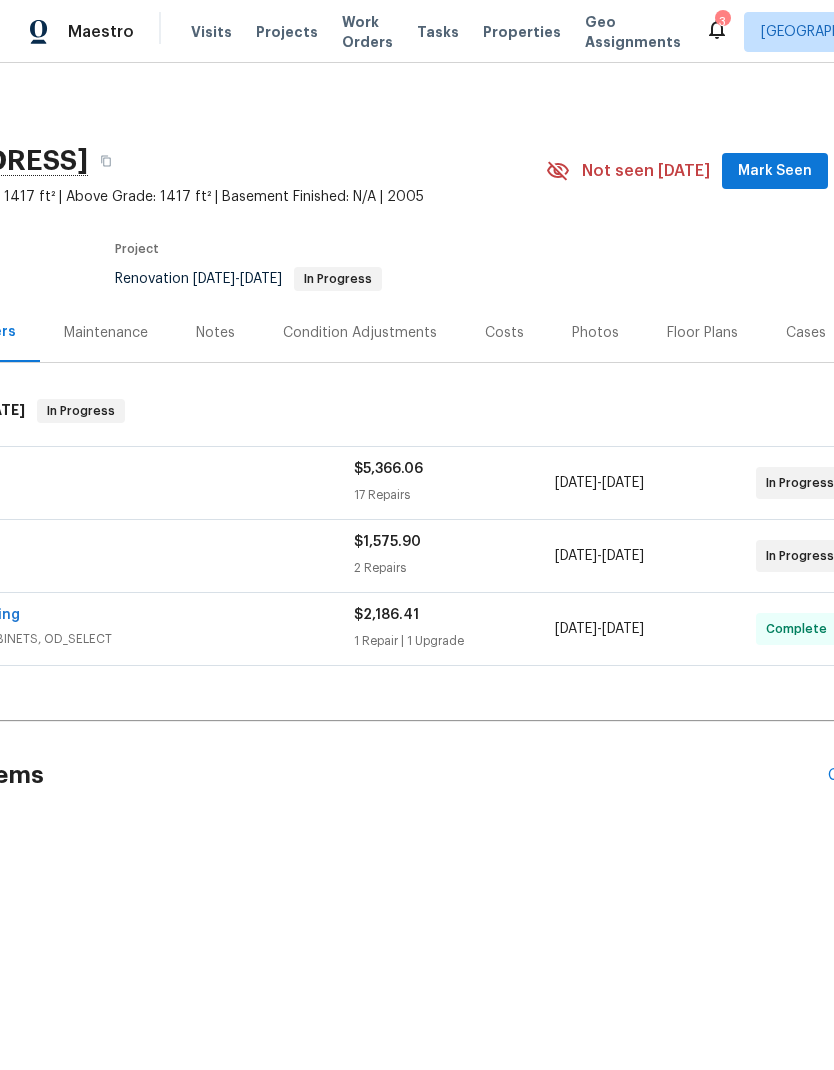 click on "Mark Seen" at bounding box center (775, 171) 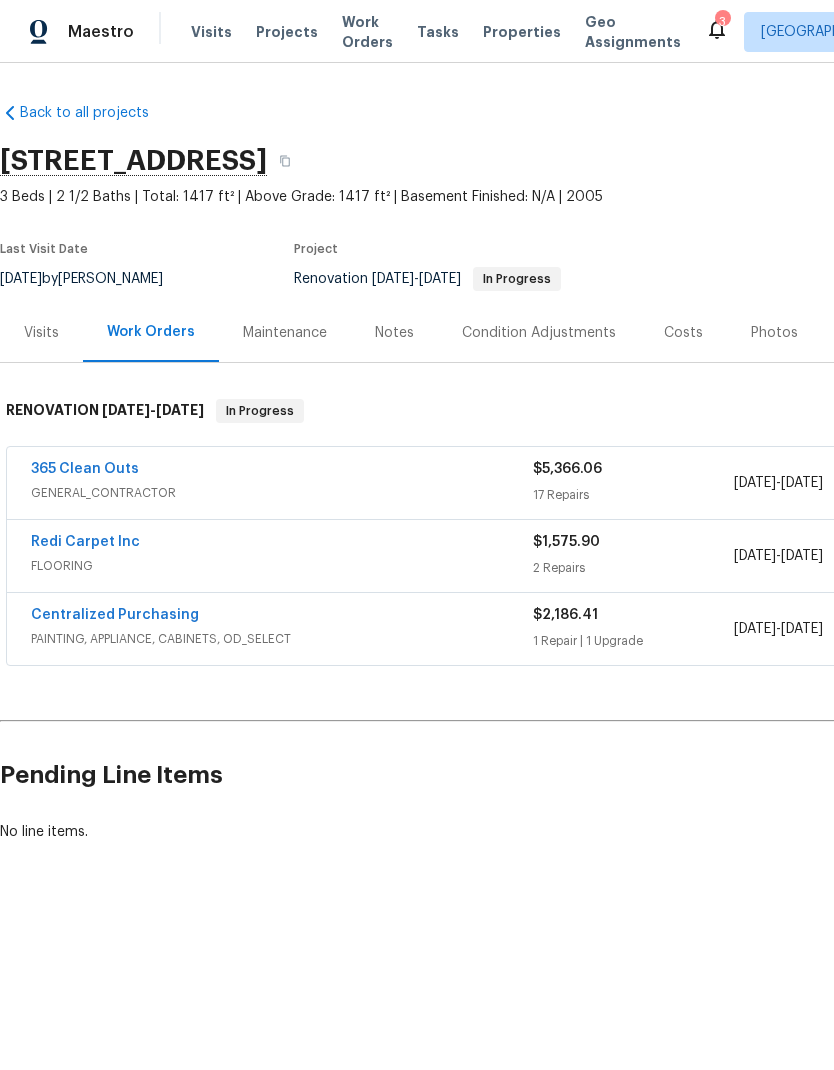 scroll, scrollTop: 0, scrollLeft: 0, axis: both 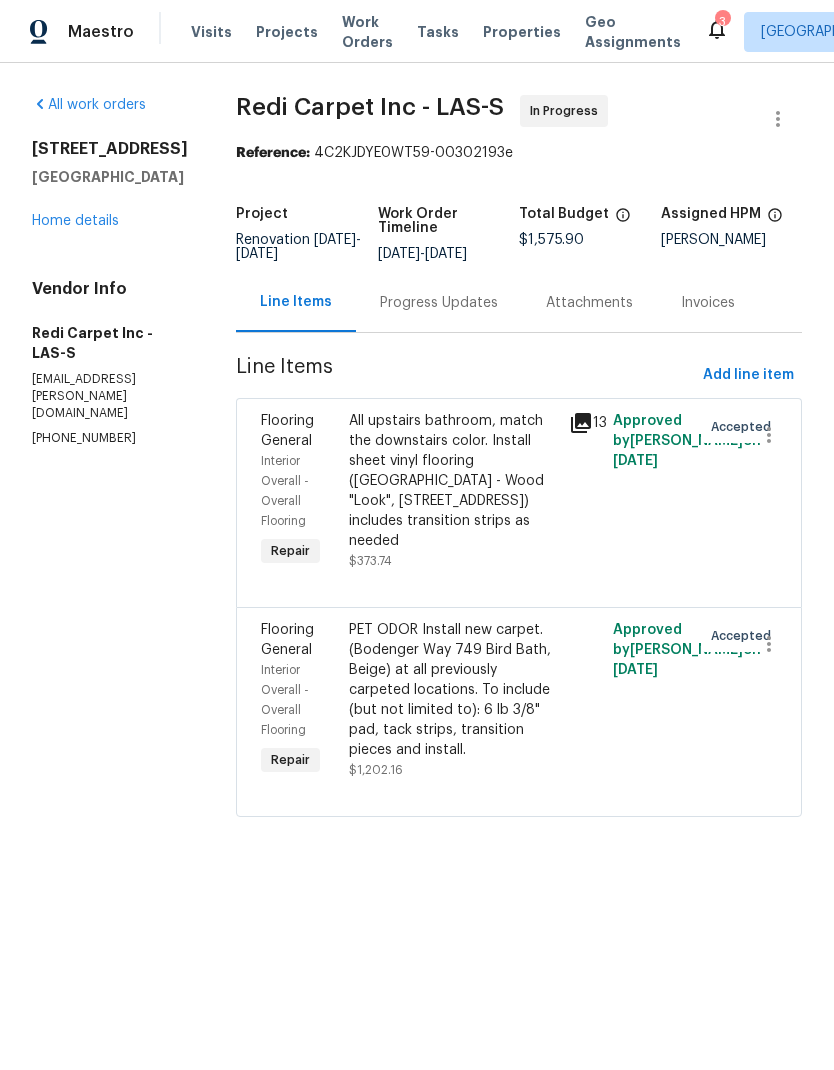 click on "Progress Updates" at bounding box center (439, 303) 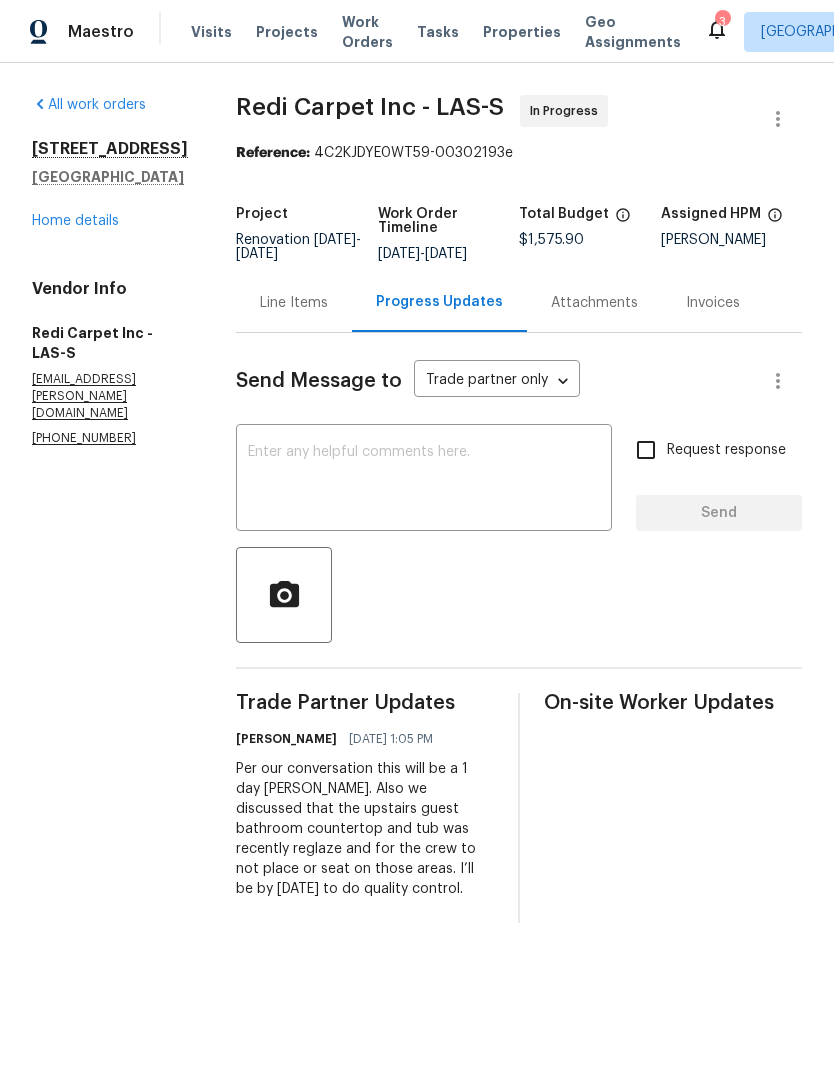 click on "Home details" at bounding box center (75, 221) 